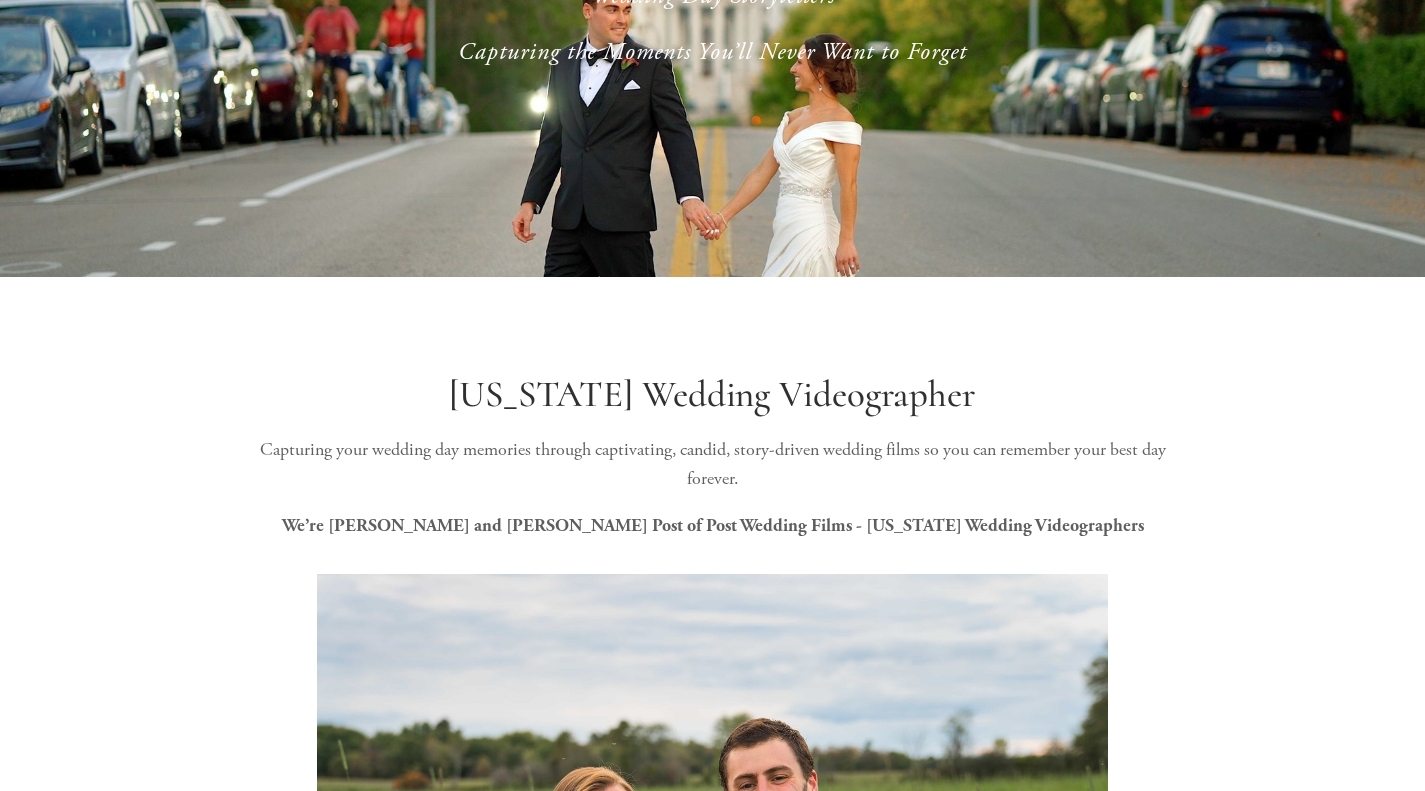 scroll, scrollTop: 0, scrollLeft: 0, axis: both 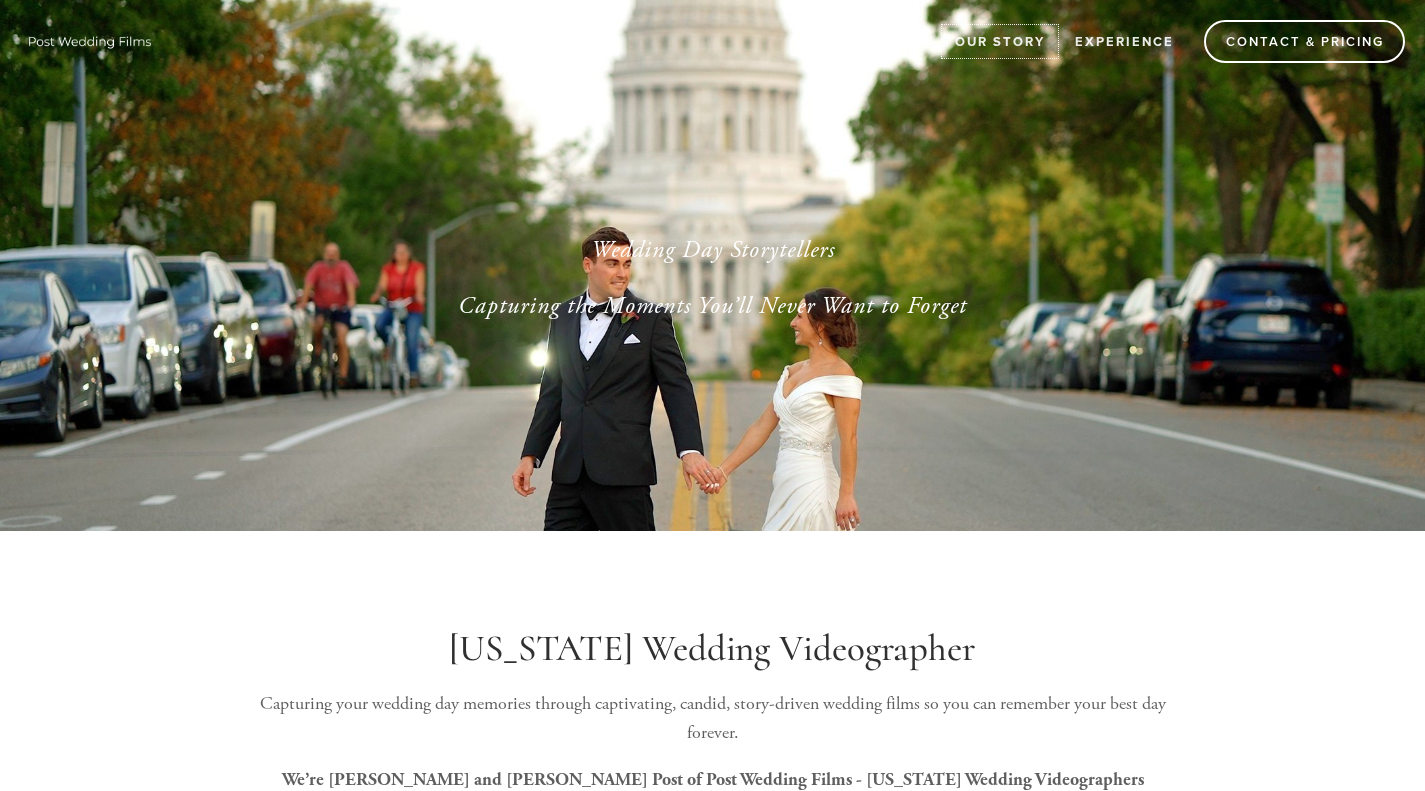 click on "Our Story" at bounding box center [1000, 41] 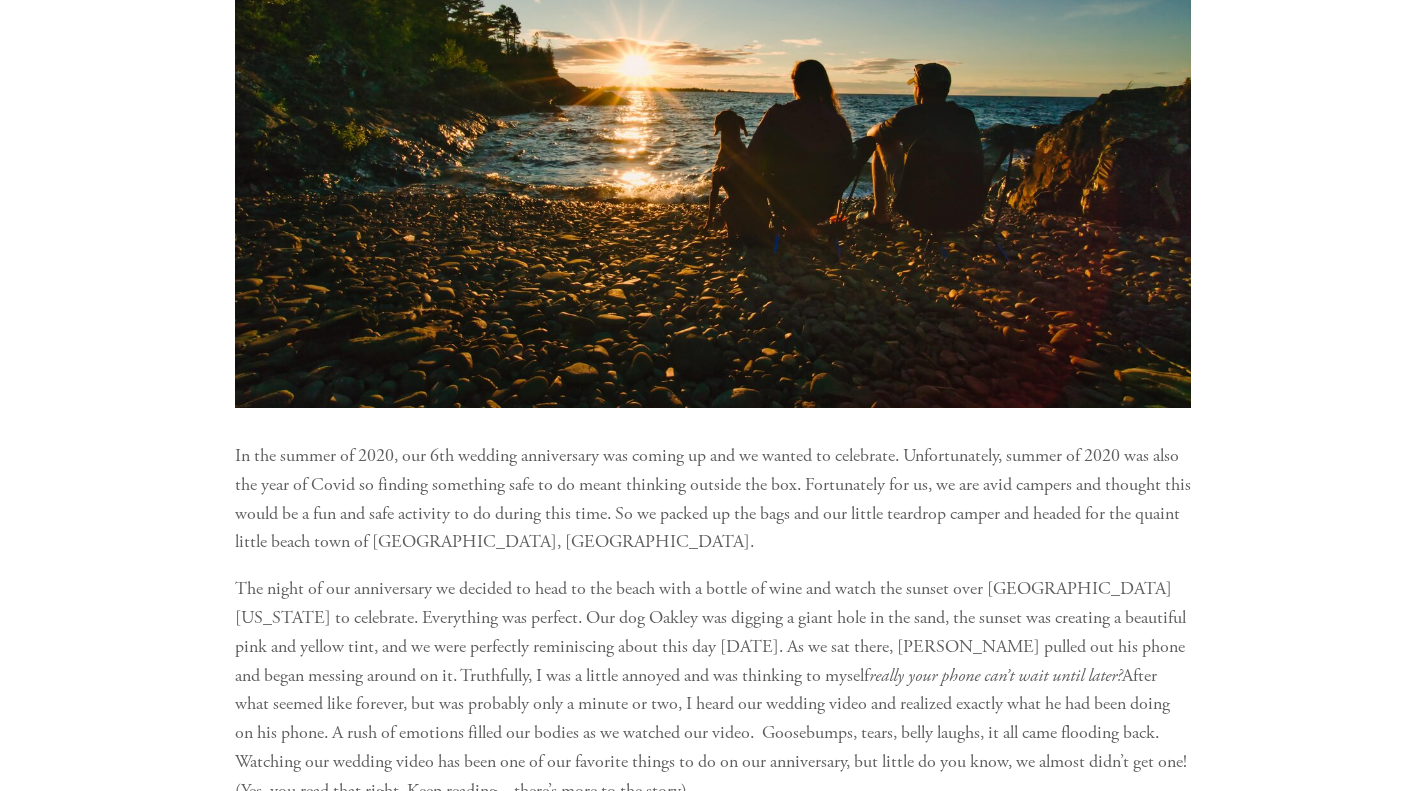 scroll, scrollTop: 0, scrollLeft: 0, axis: both 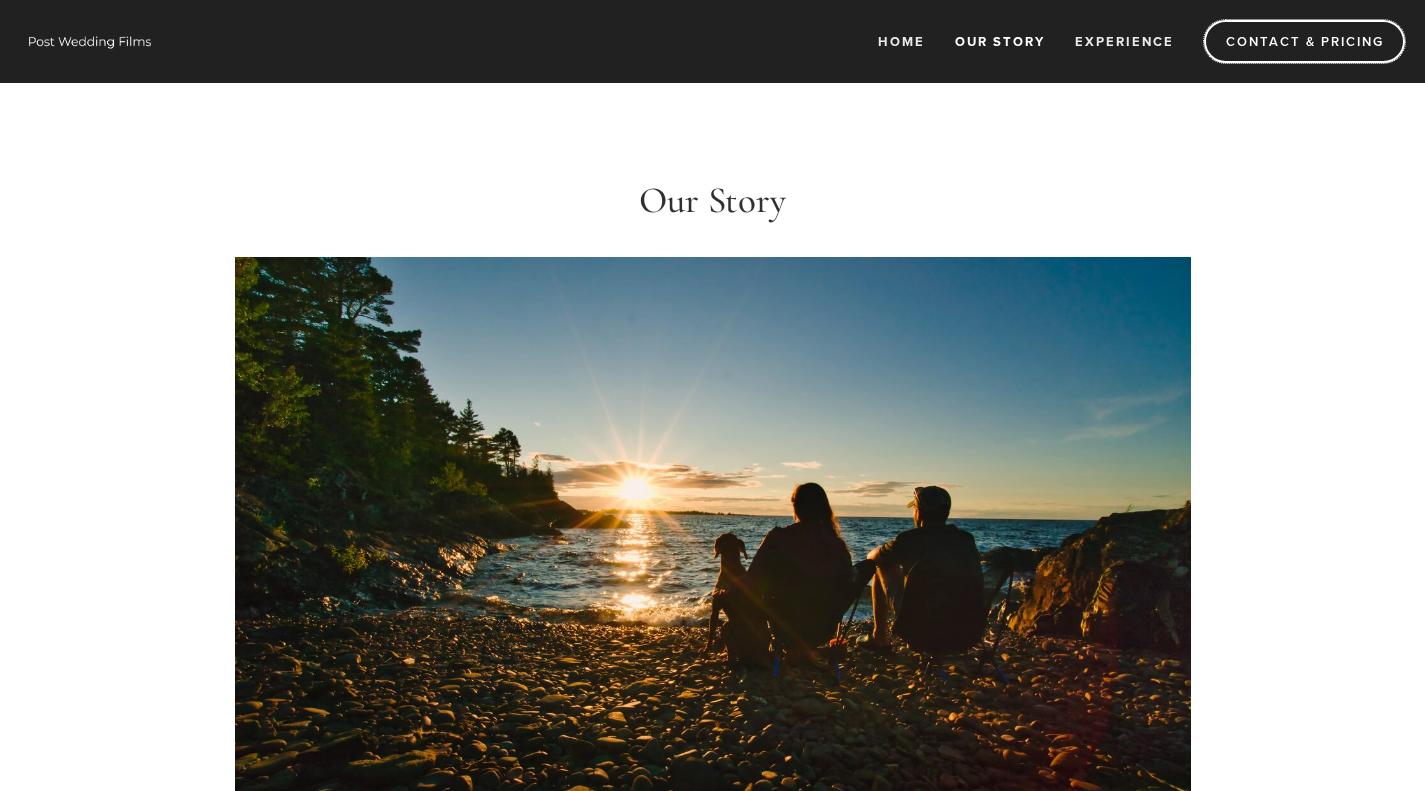 click on "Contact & Pricing" at bounding box center (1304, 41) 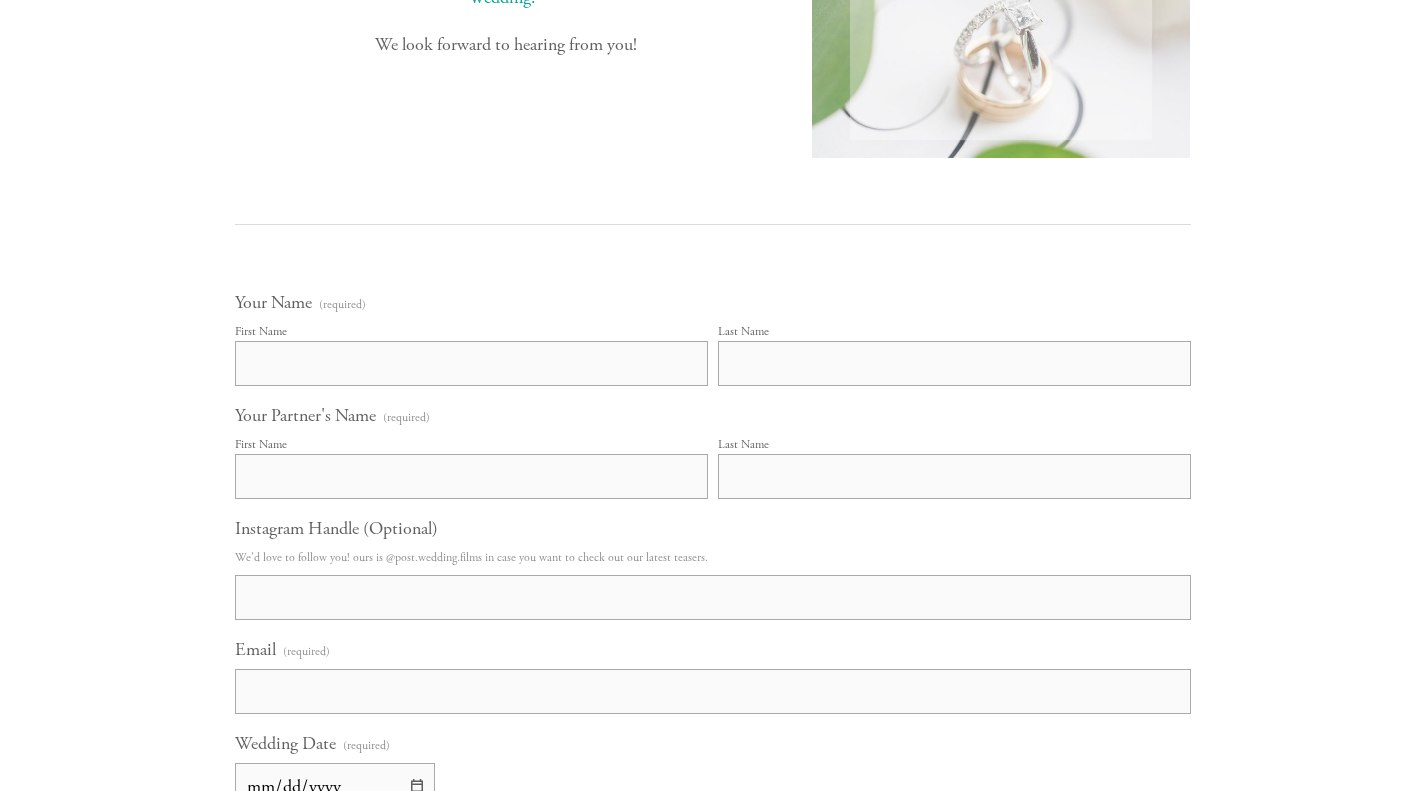 scroll, scrollTop: 0, scrollLeft: 0, axis: both 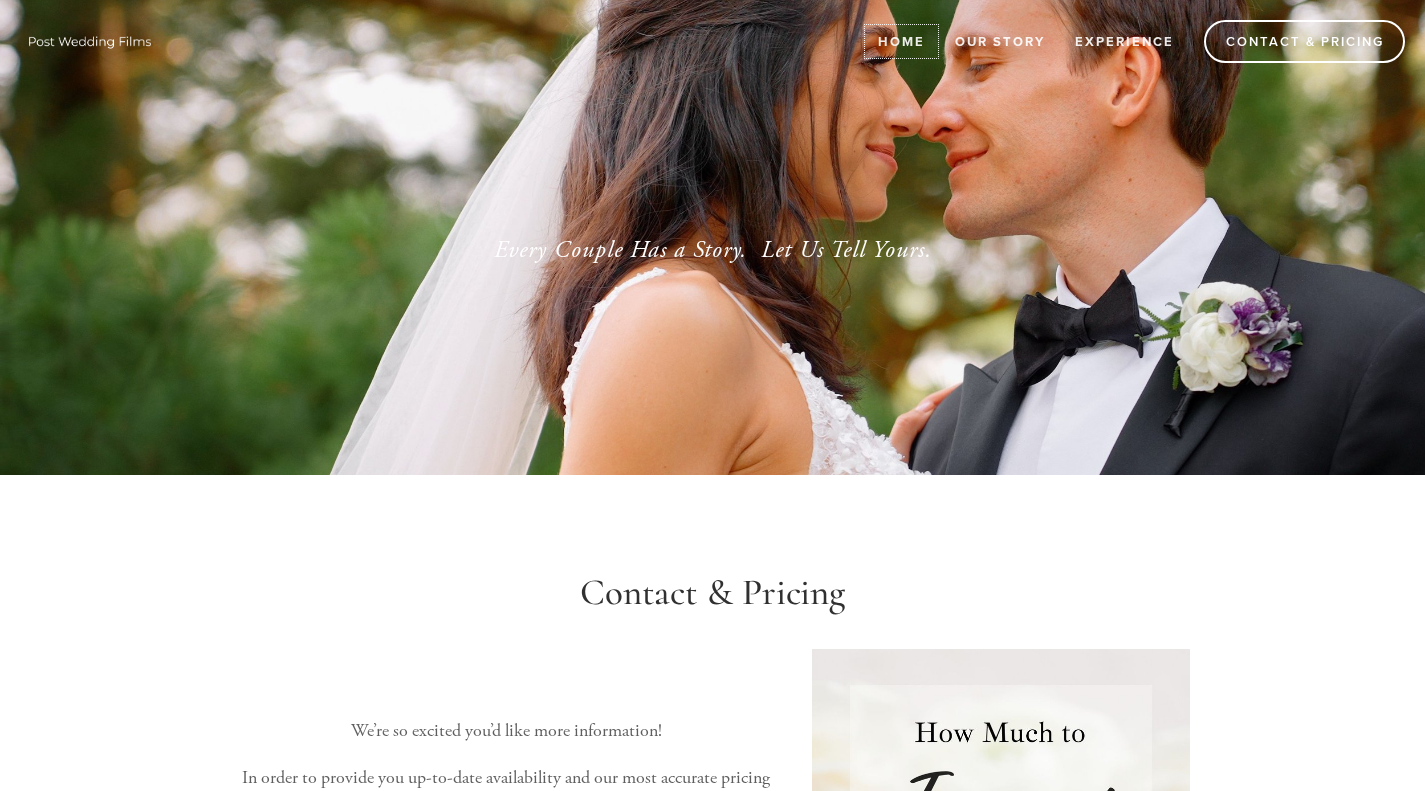click on "Home" at bounding box center (901, 41) 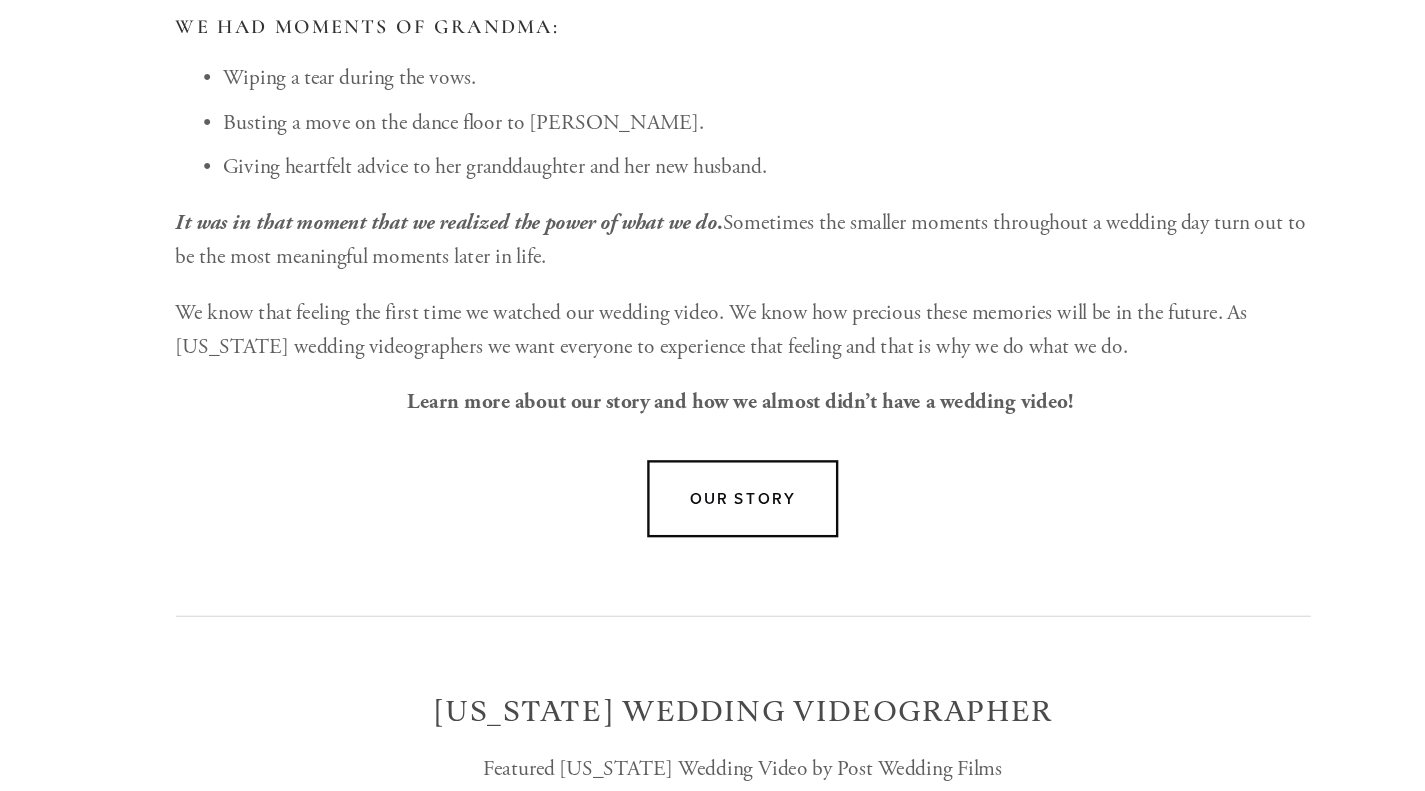 scroll, scrollTop: 1327, scrollLeft: 0, axis: vertical 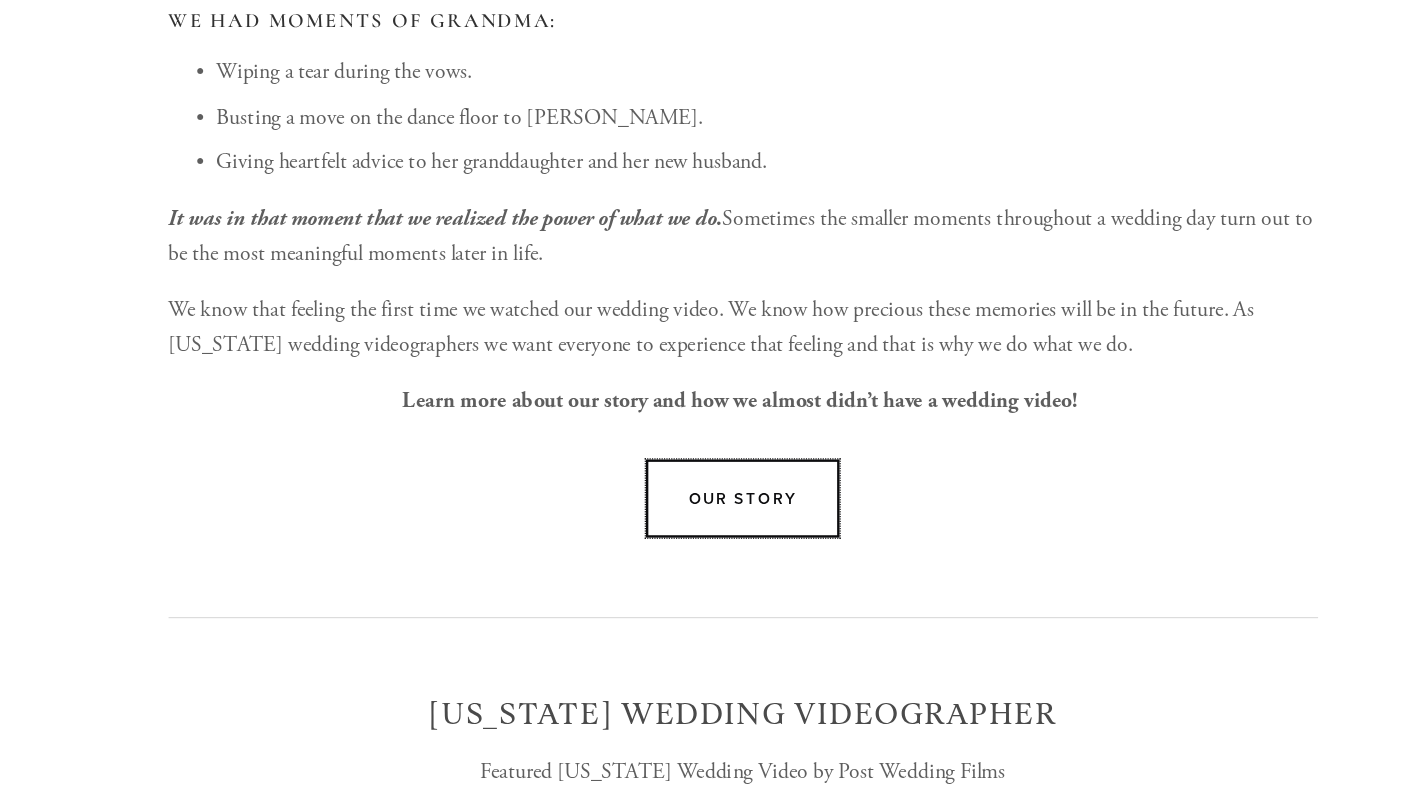 click on "Our Story" at bounding box center (713, 545) 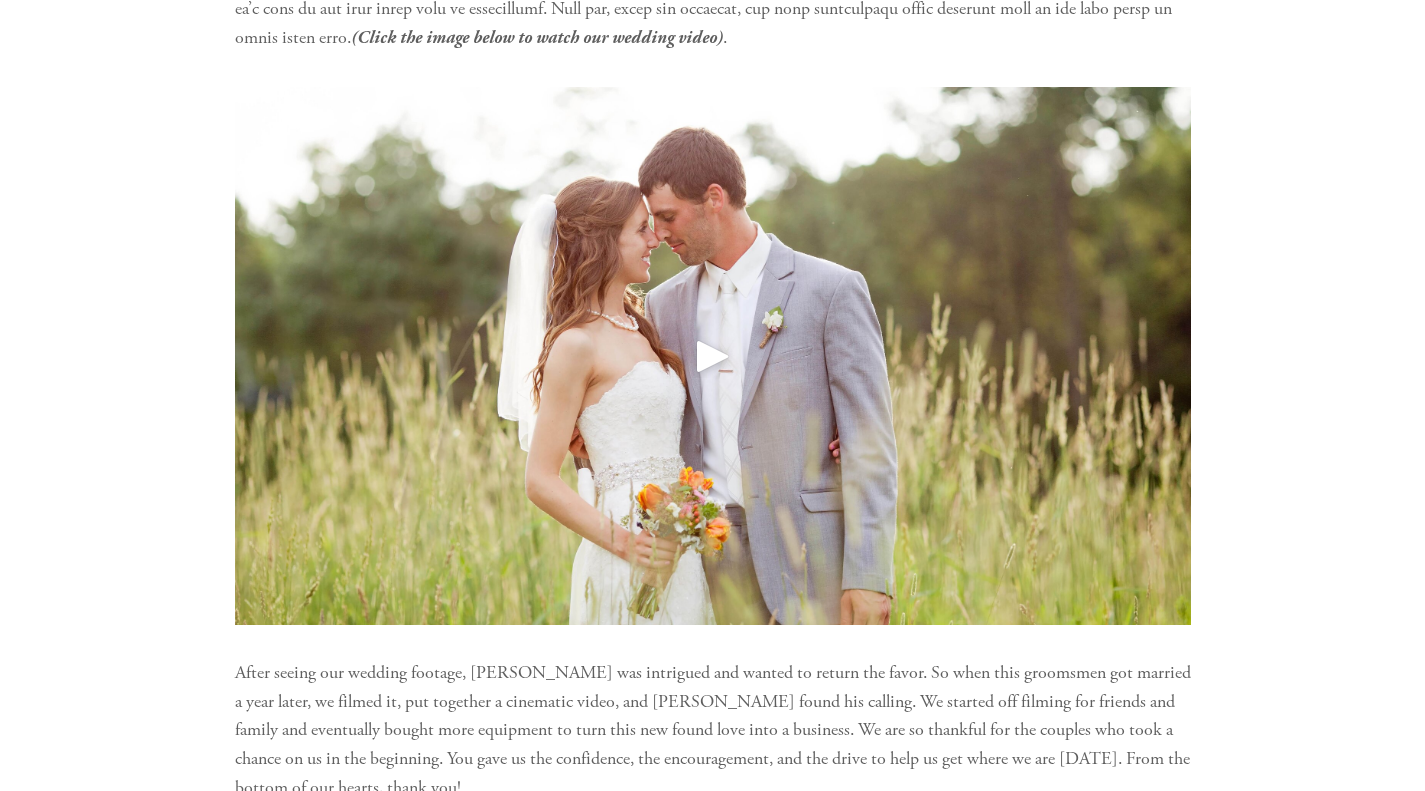 scroll, scrollTop: 2708, scrollLeft: 0, axis: vertical 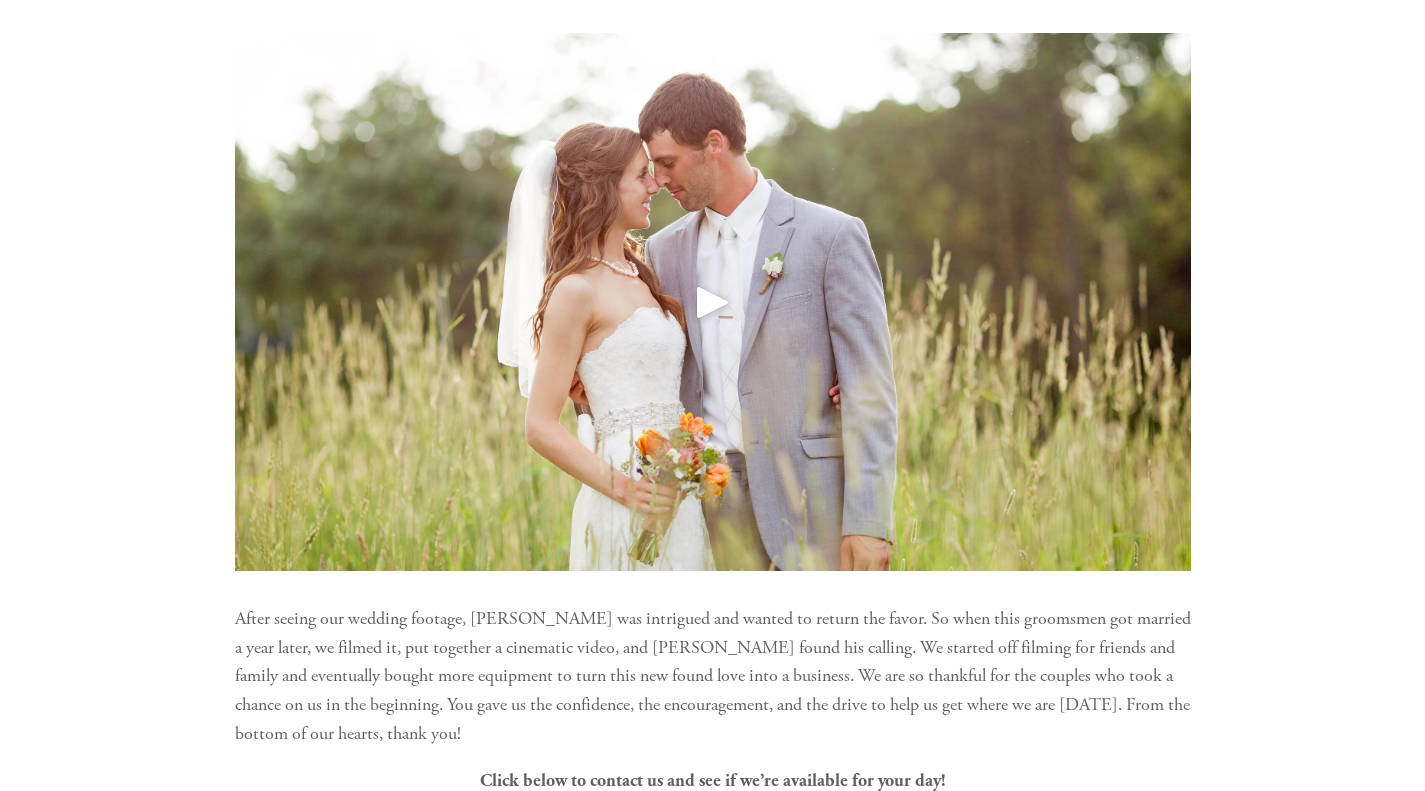 click 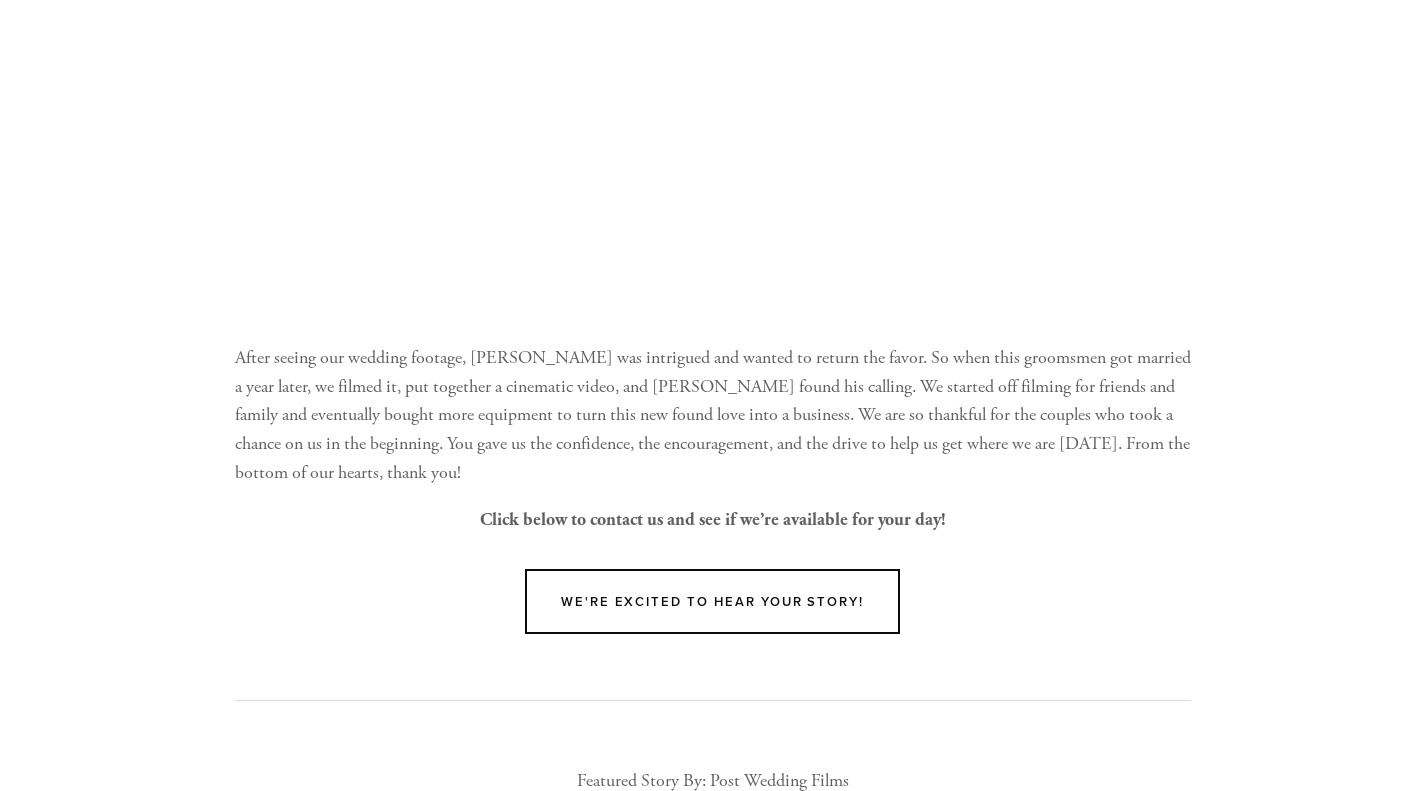 scroll, scrollTop: 2970, scrollLeft: 0, axis: vertical 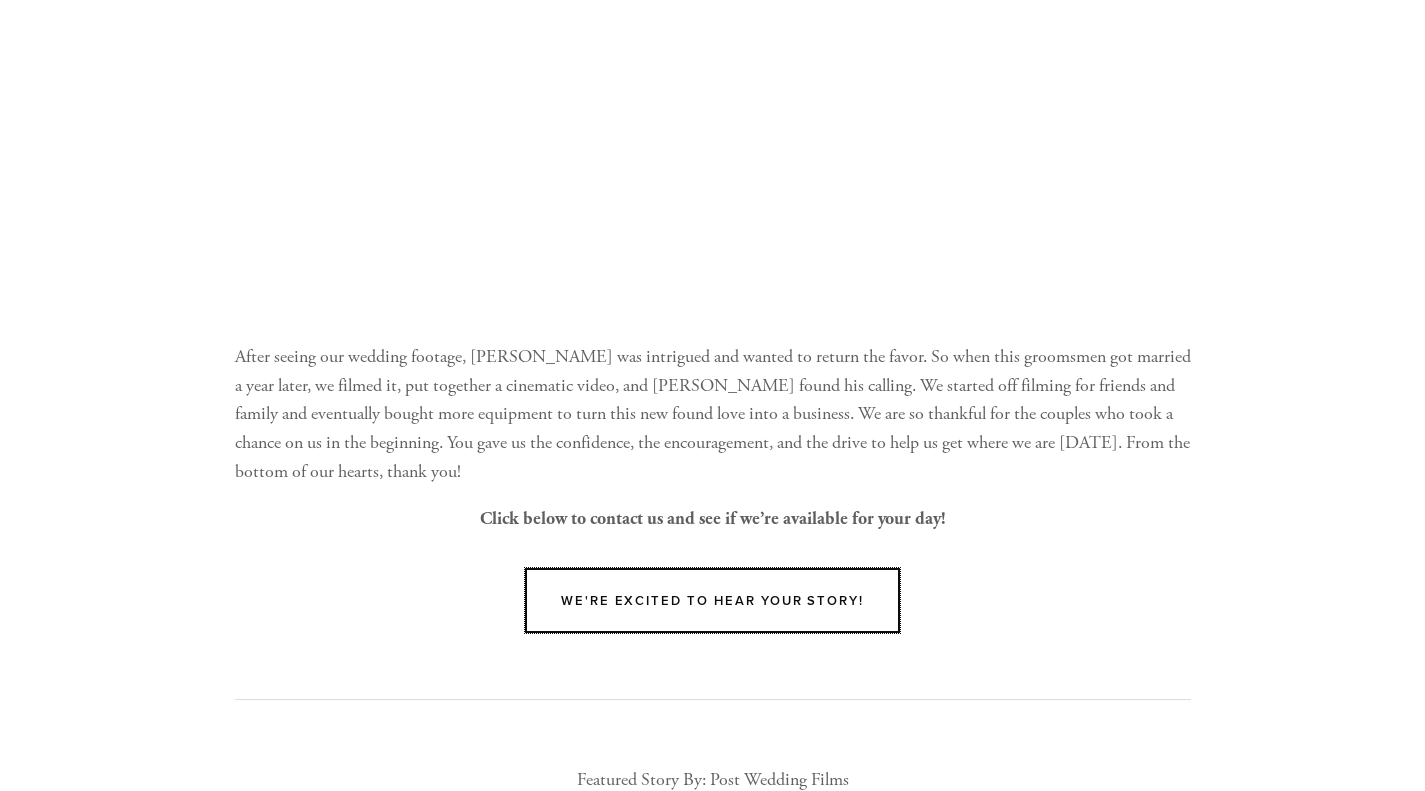 click on "We're excited to hear your story!" at bounding box center [712, 600] 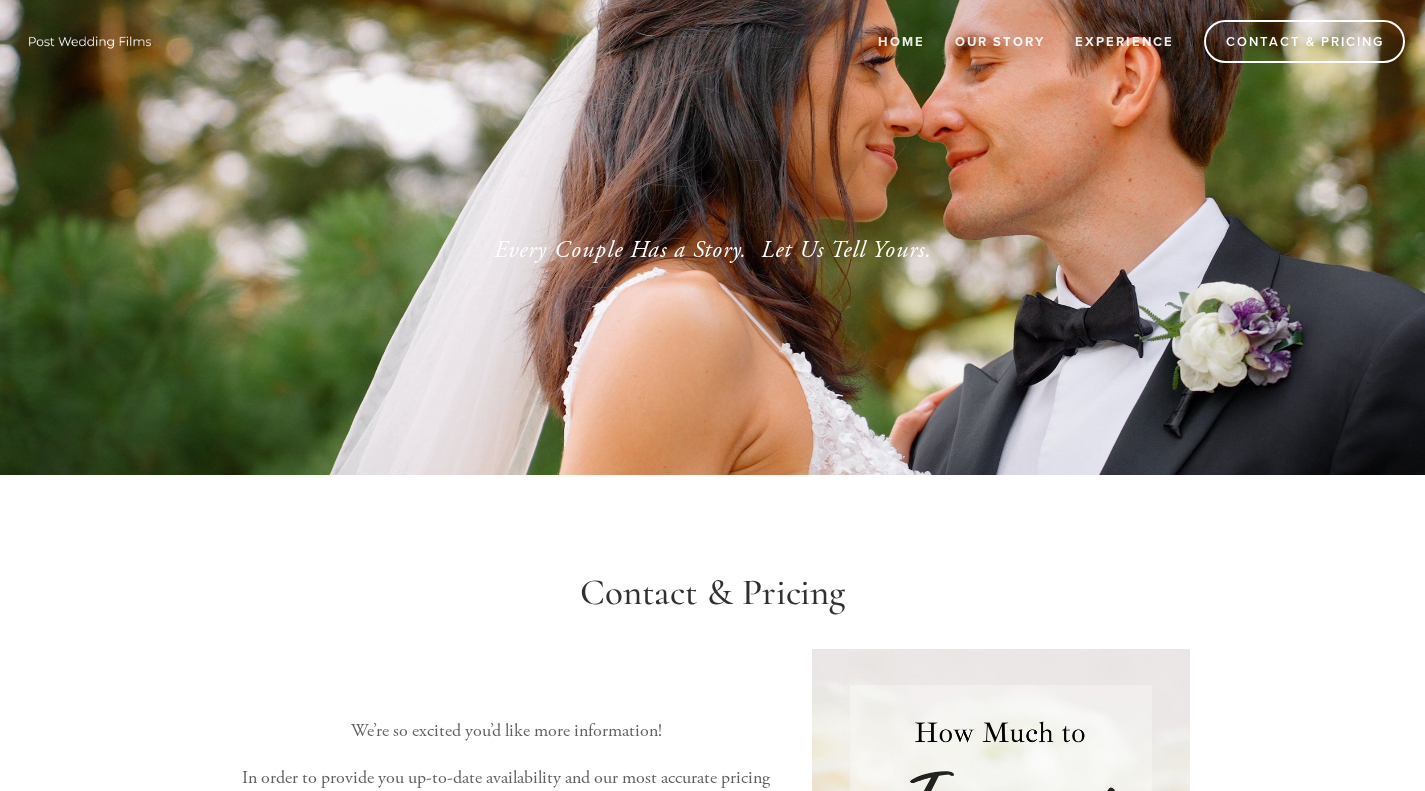 scroll, scrollTop: 388, scrollLeft: 0, axis: vertical 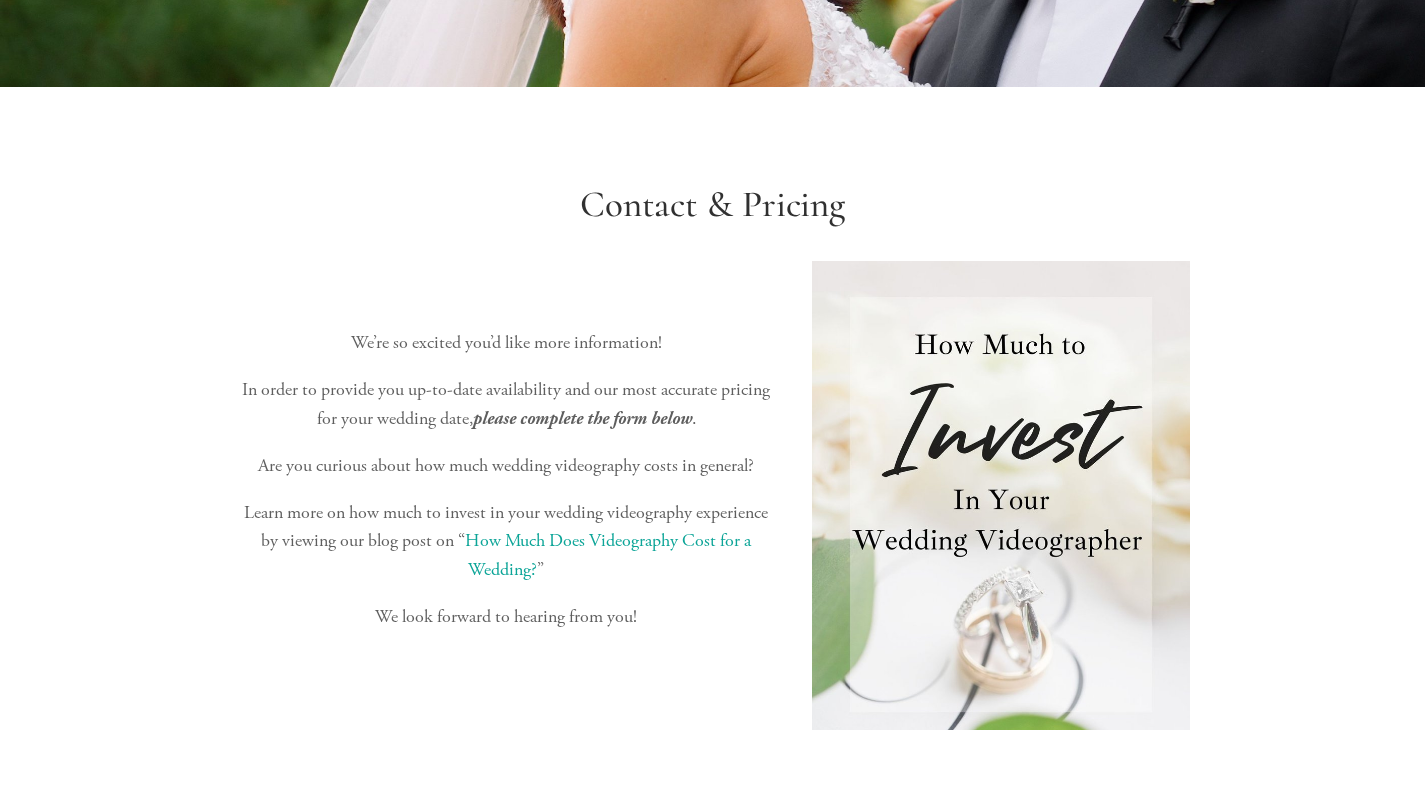 click on "We’re so excited you’d like more information!" at bounding box center (506, 343) 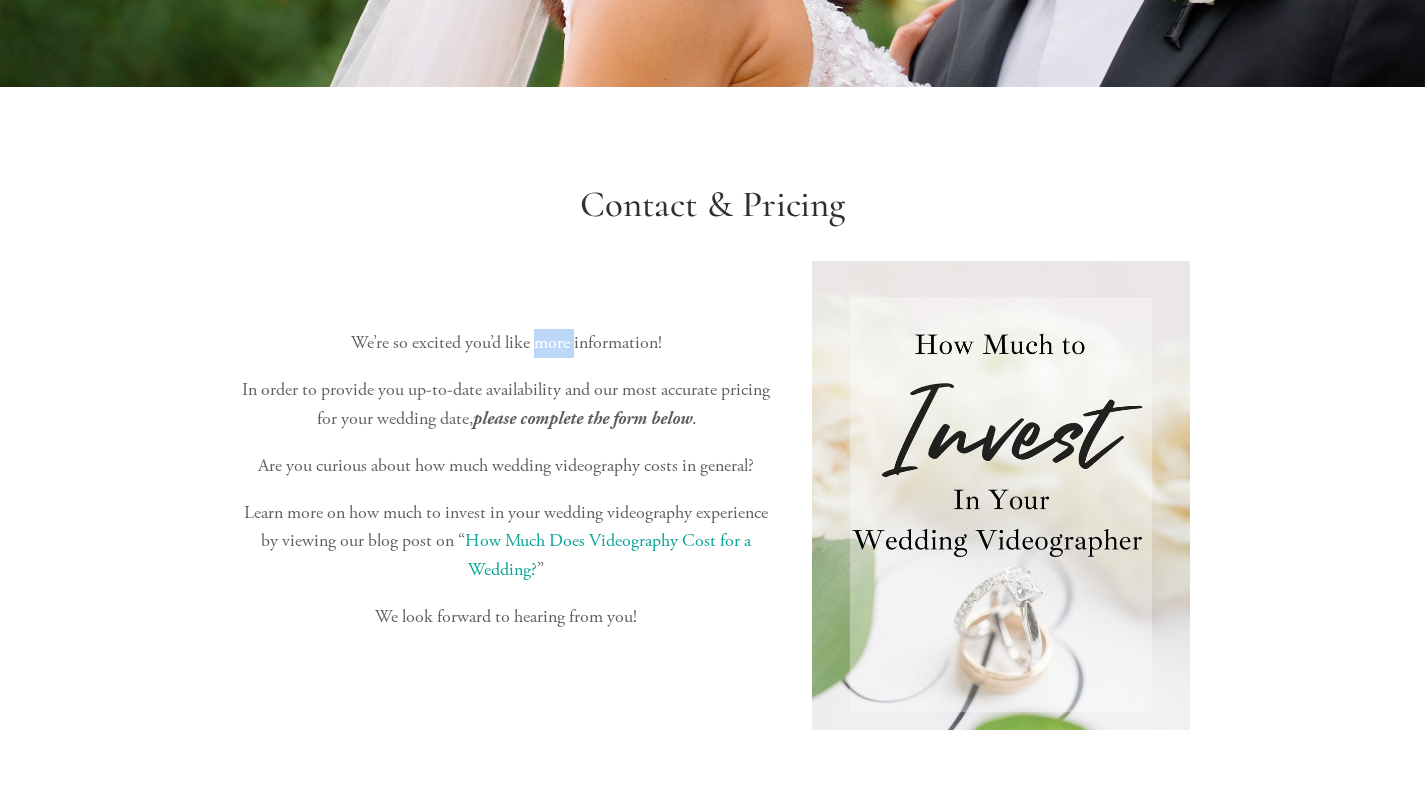 click on "We’re so excited you’d like more information!" at bounding box center (506, 343) 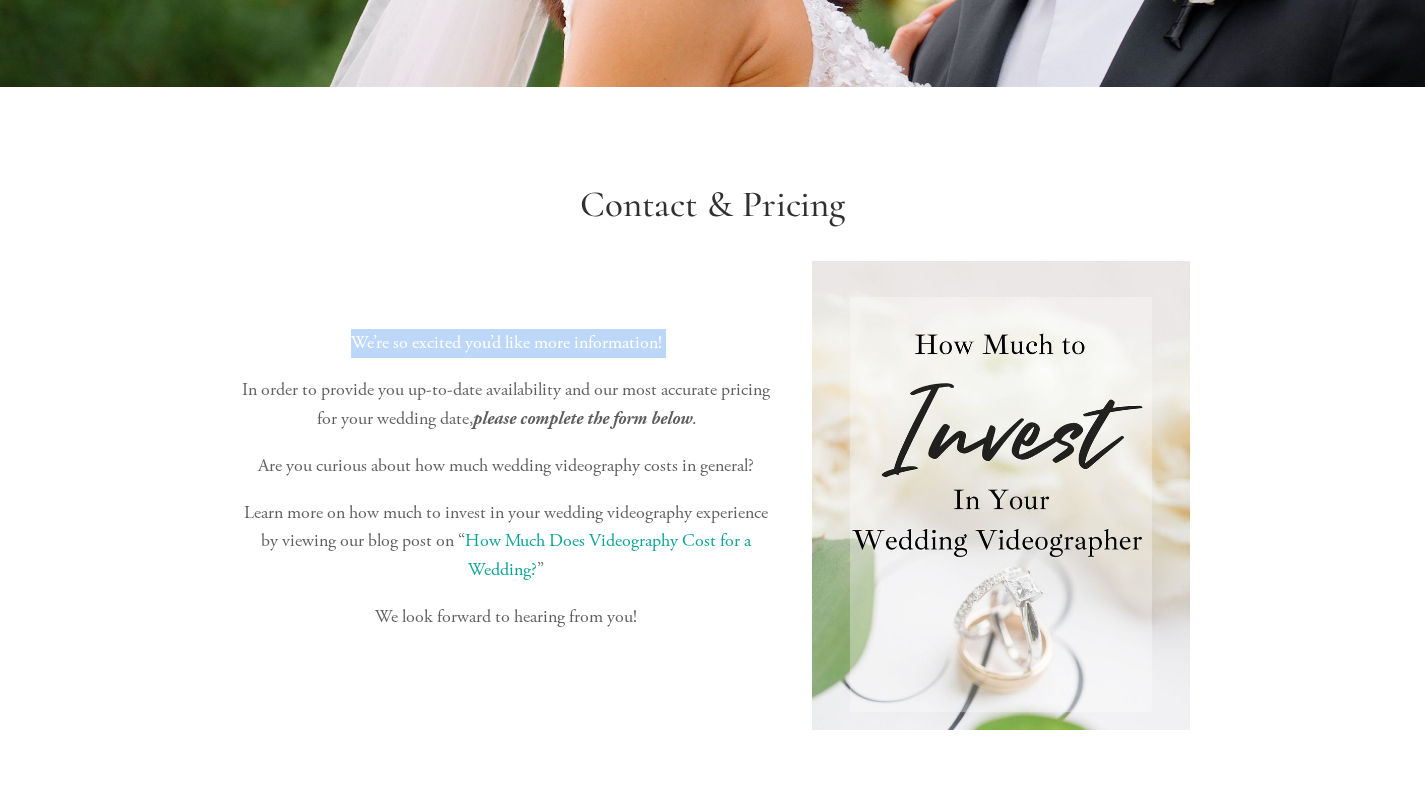 click on "We’re so excited you’d like more information!" at bounding box center (506, 343) 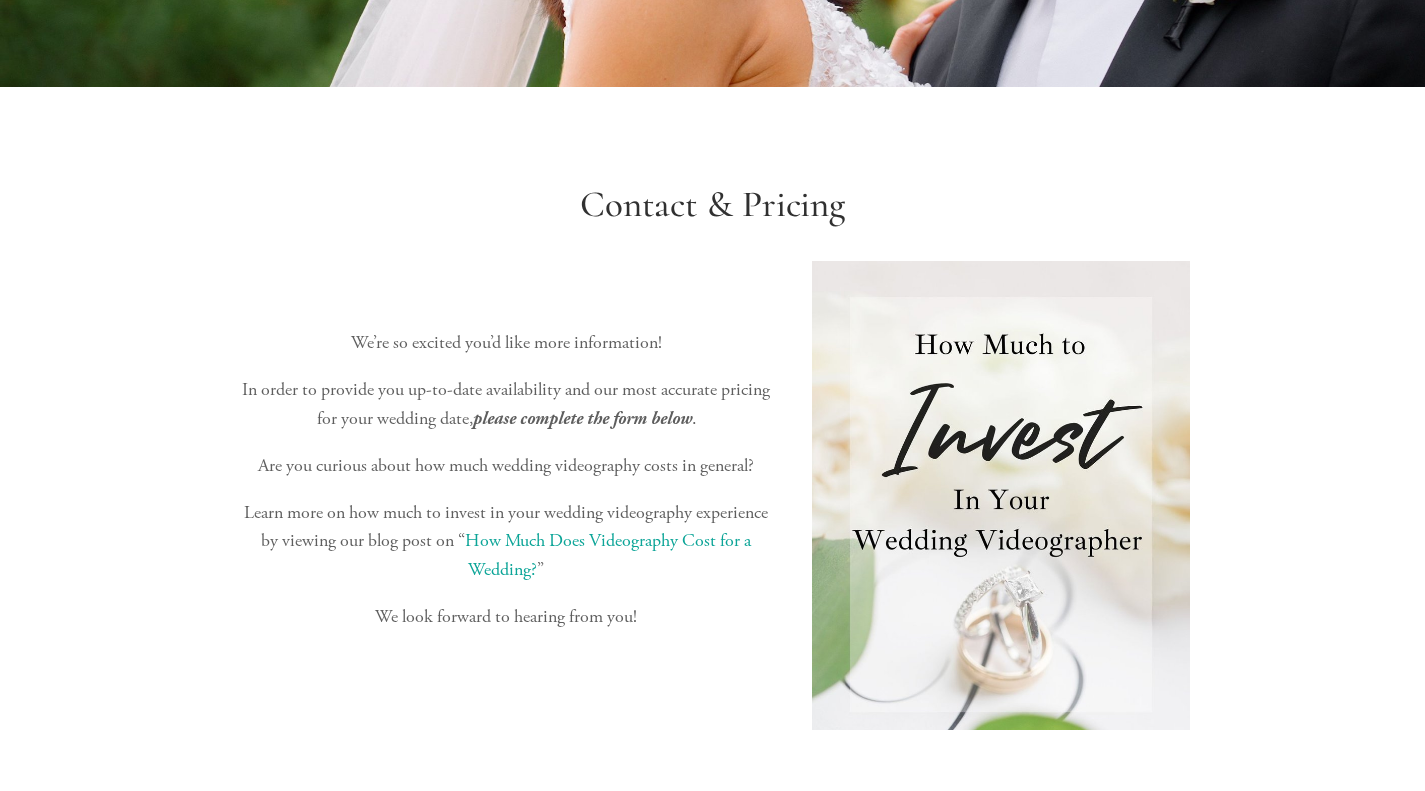 click on "In order to provide you up-to-date availability and our most accurate pricing for your wedding date,  please complete the form below ." at bounding box center (506, 405) 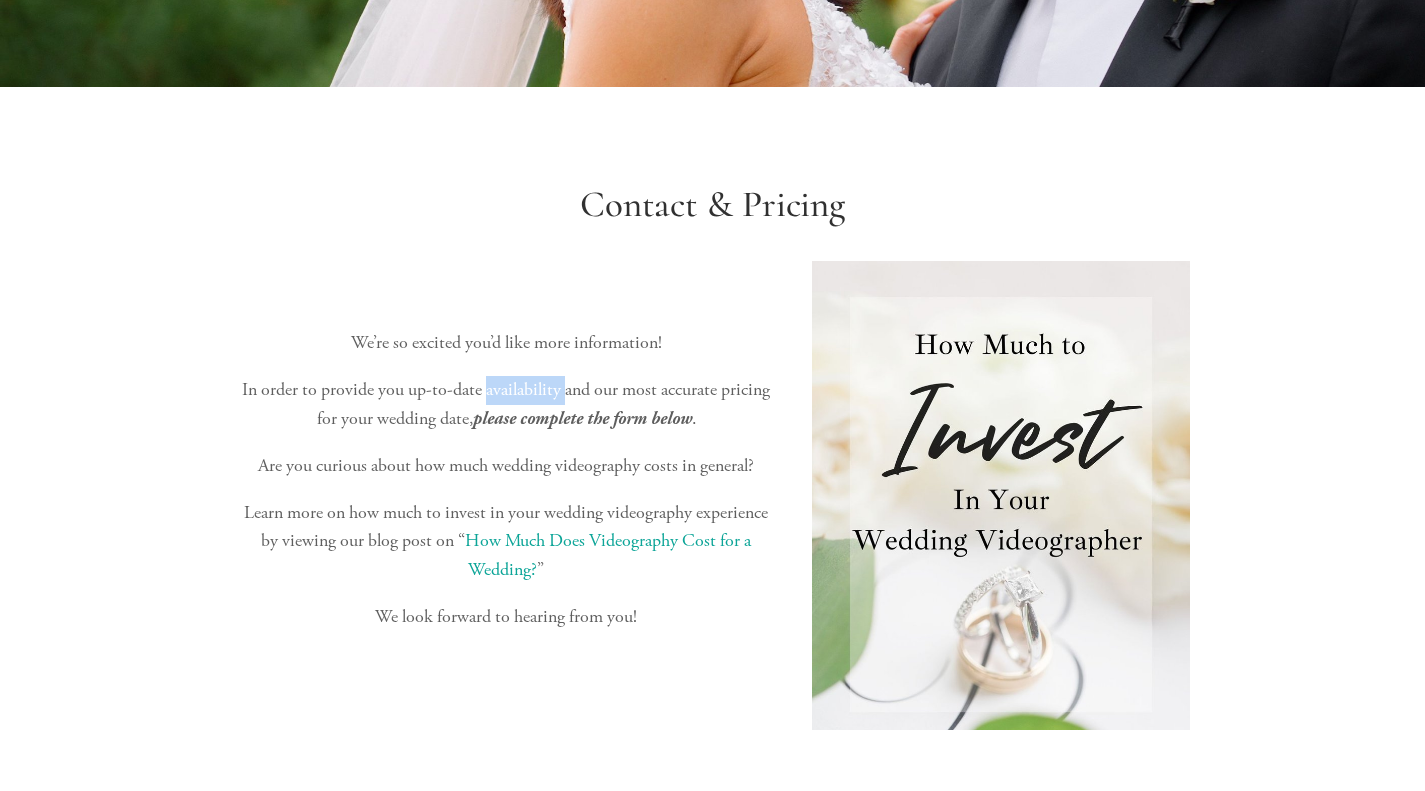 click on "In order to provide you up-to-date availability and our most accurate pricing for your wedding date,  please complete the form below ." at bounding box center (506, 405) 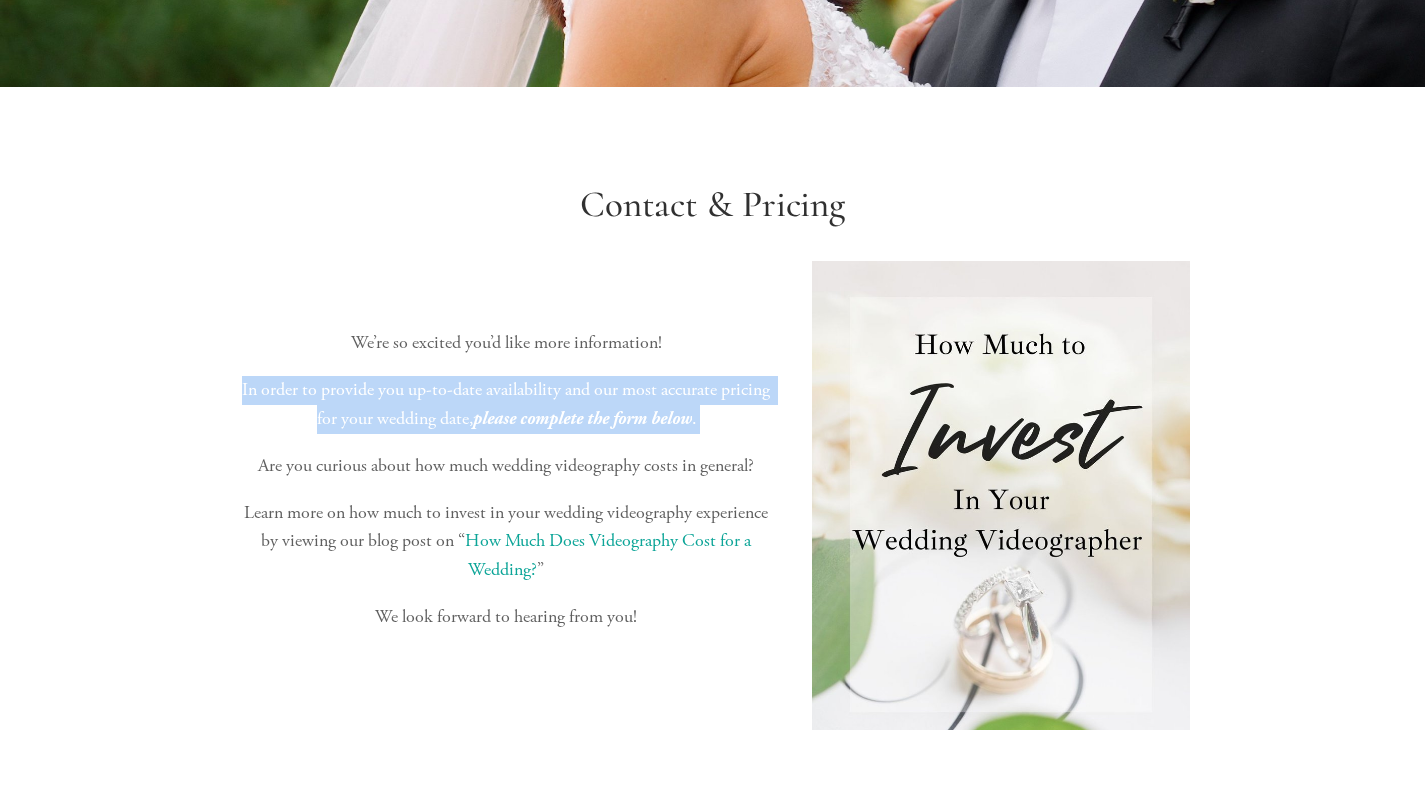 click on "In order to provide you up-to-date availability and our most accurate pricing for your wedding date,  please complete the form below ." at bounding box center (506, 405) 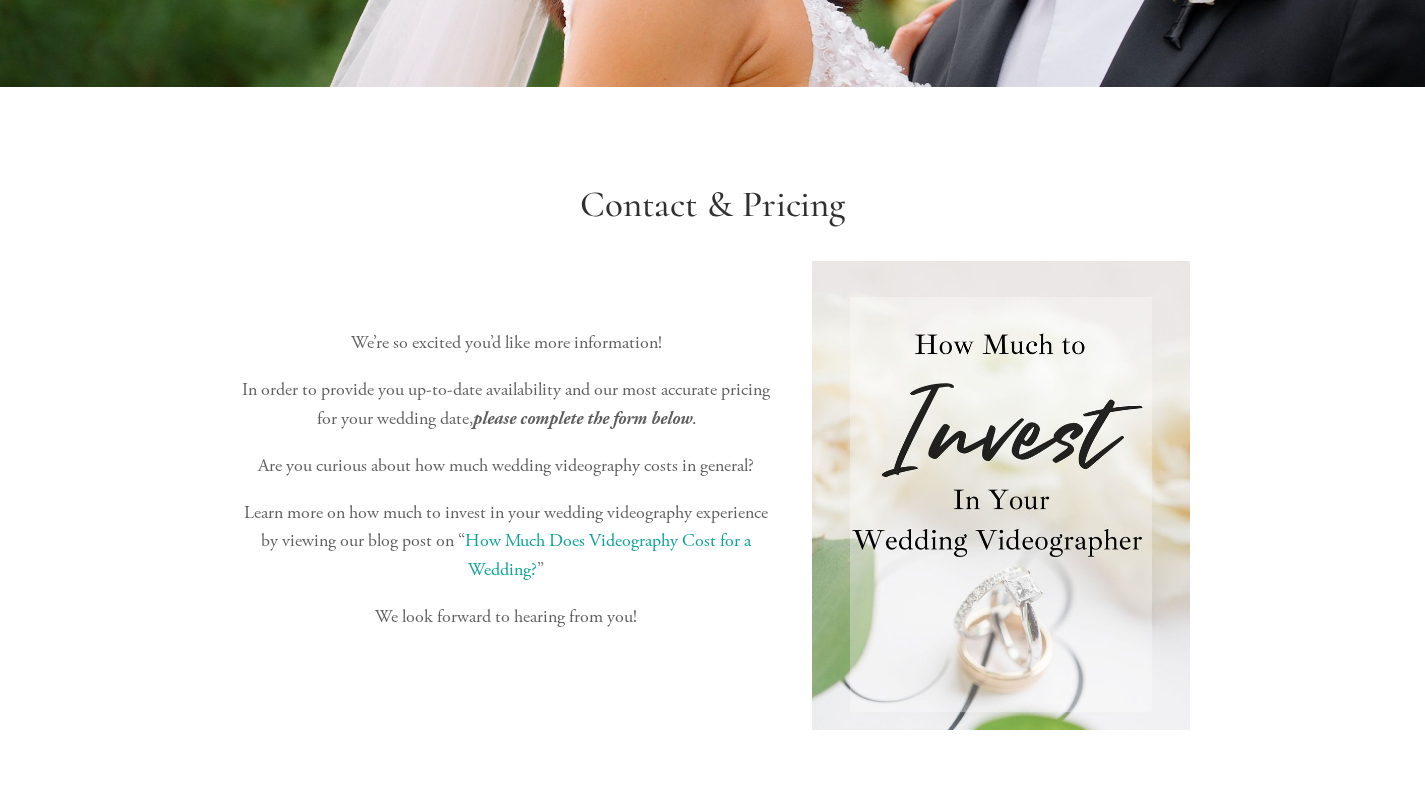 click on "Are you curious about how much wedding videography costs in general?" at bounding box center (506, 466) 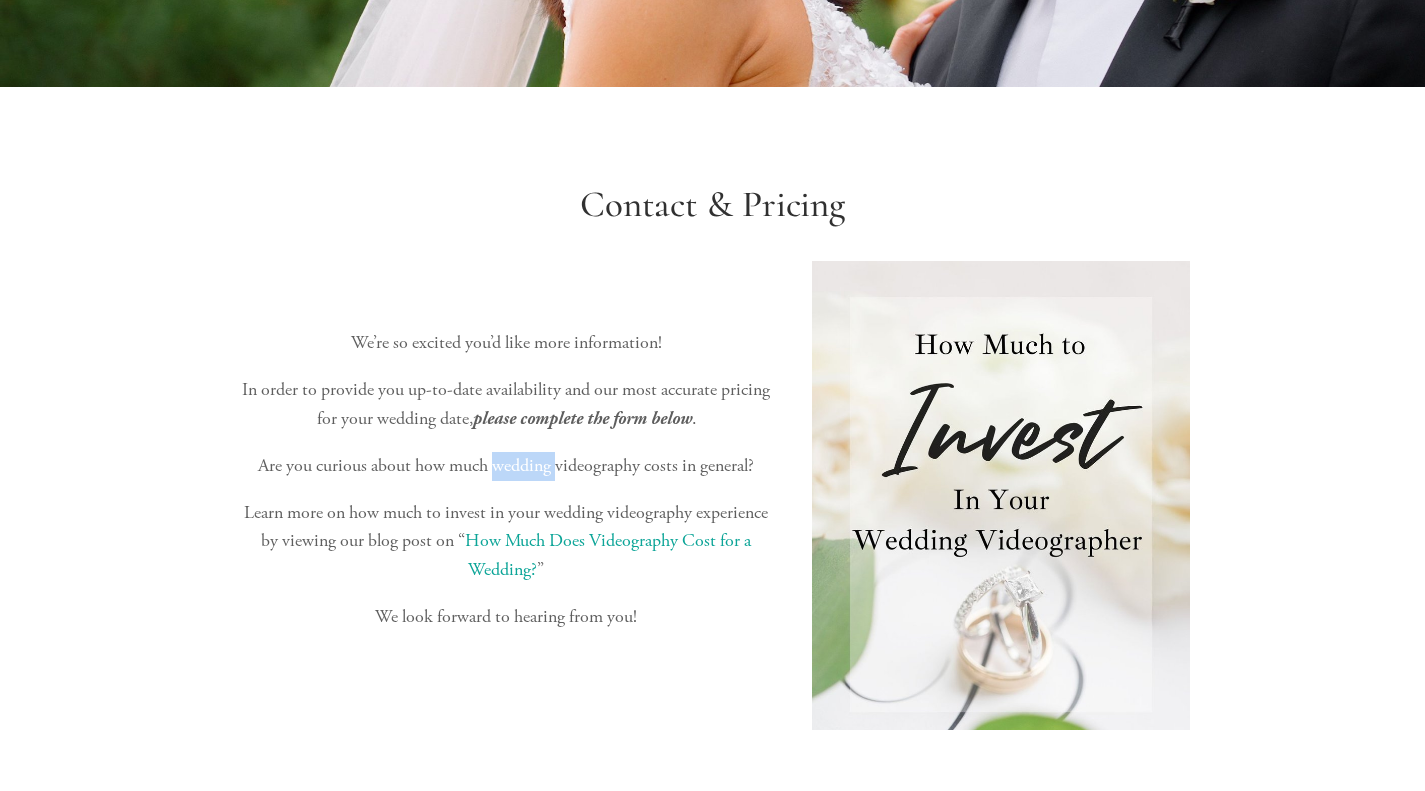 click on "Are you curious about how much wedding videography costs in general?" at bounding box center (506, 466) 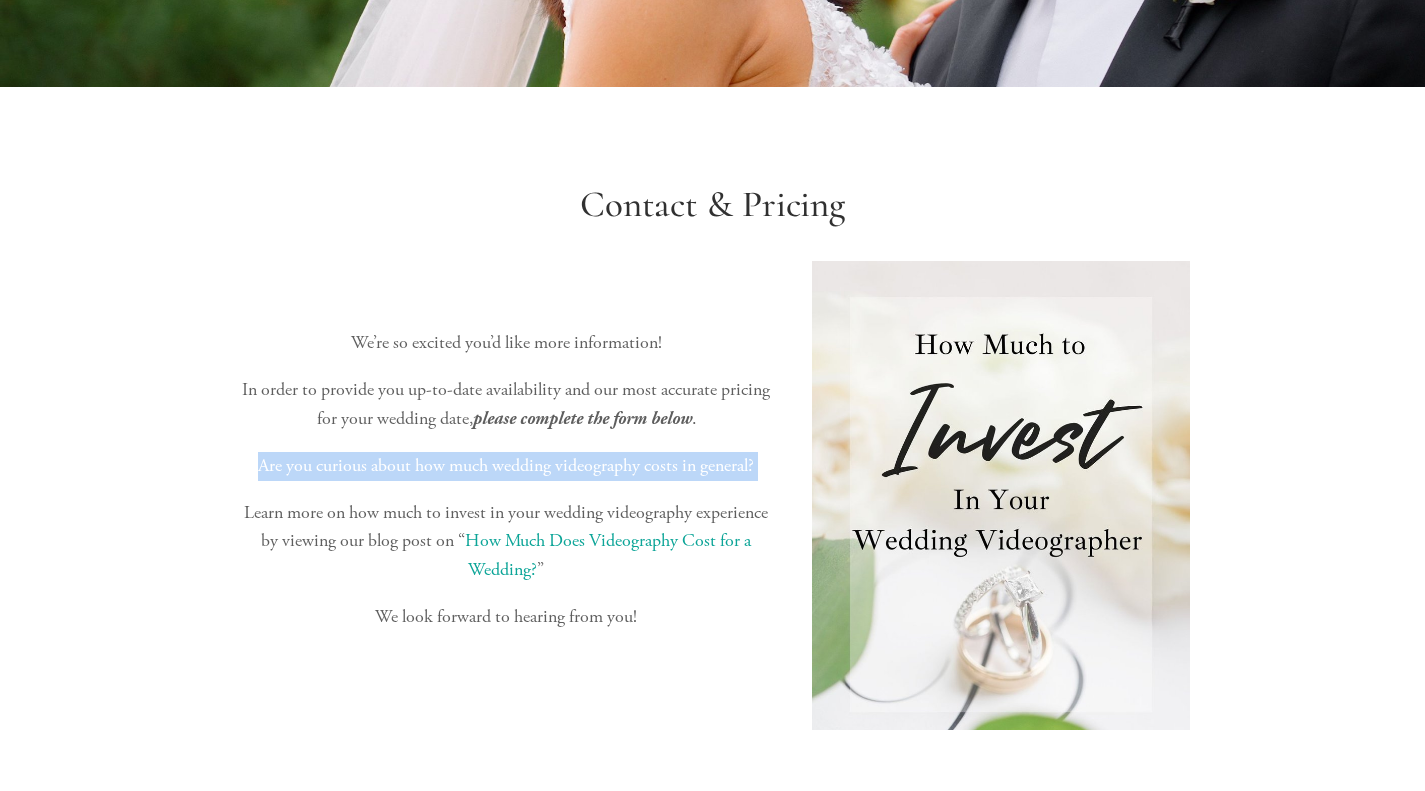 click on "Are you curious about how much wedding videography costs in general?" at bounding box center (506, 466) 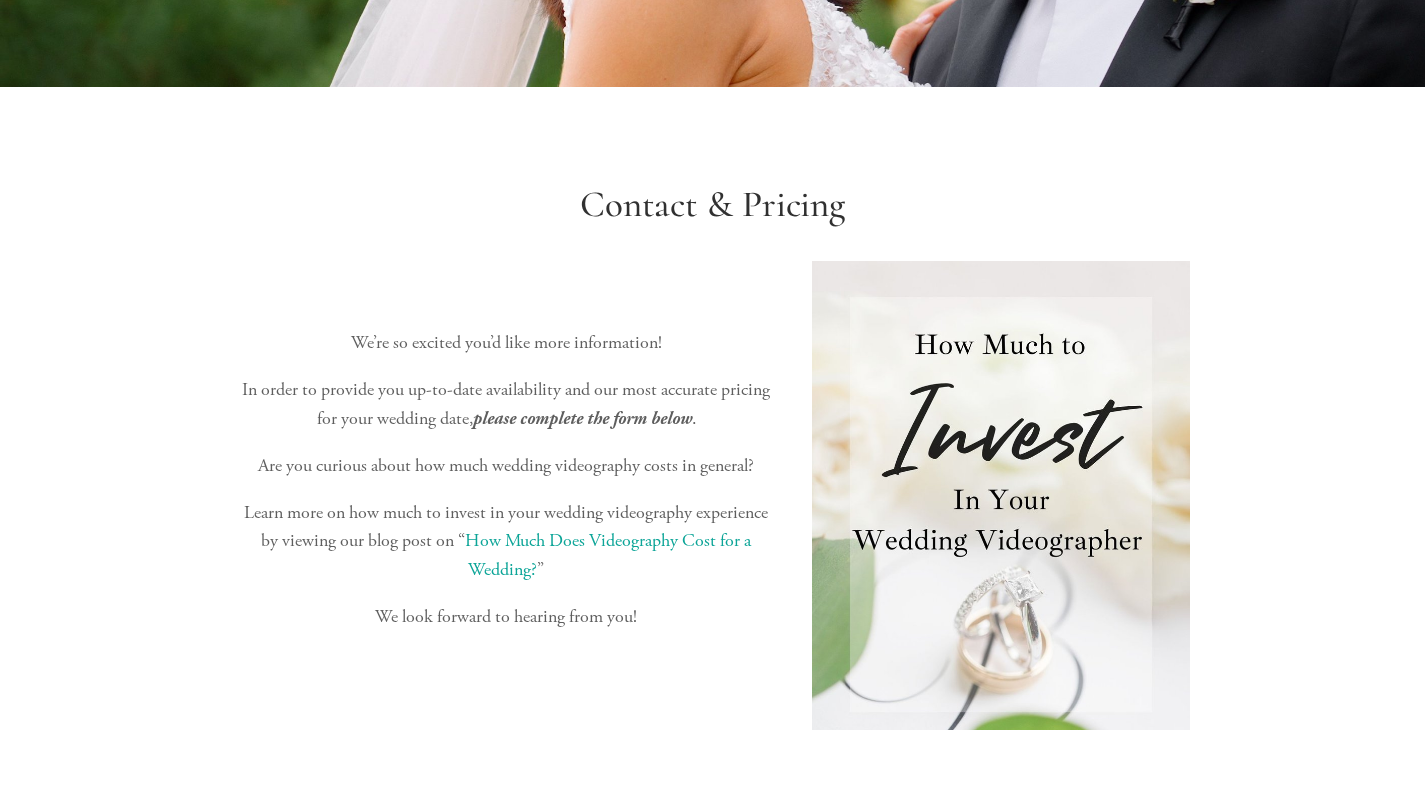 click on "Learn more on how much to invest in your wedding videography experience by viewing our blog post on “ How Much Does Videography Cost for a Wedding? ”" at bounding box center [506, 542] 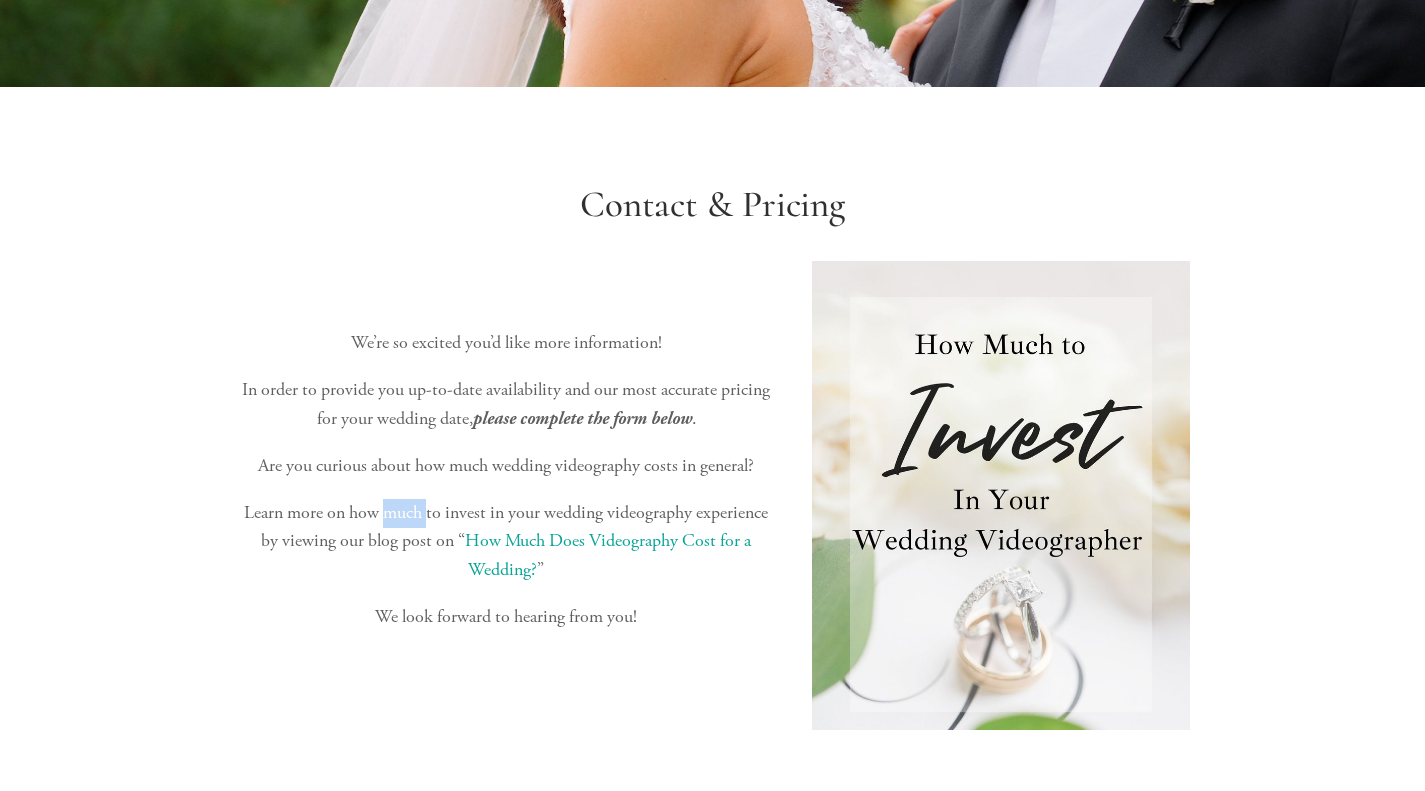 click on "Learn more on how much to invest in your wedding videography experience by viewing our blog post on “ How Much Does Videography Cost for a Wedding? ”" at bounding box center (506, 542) 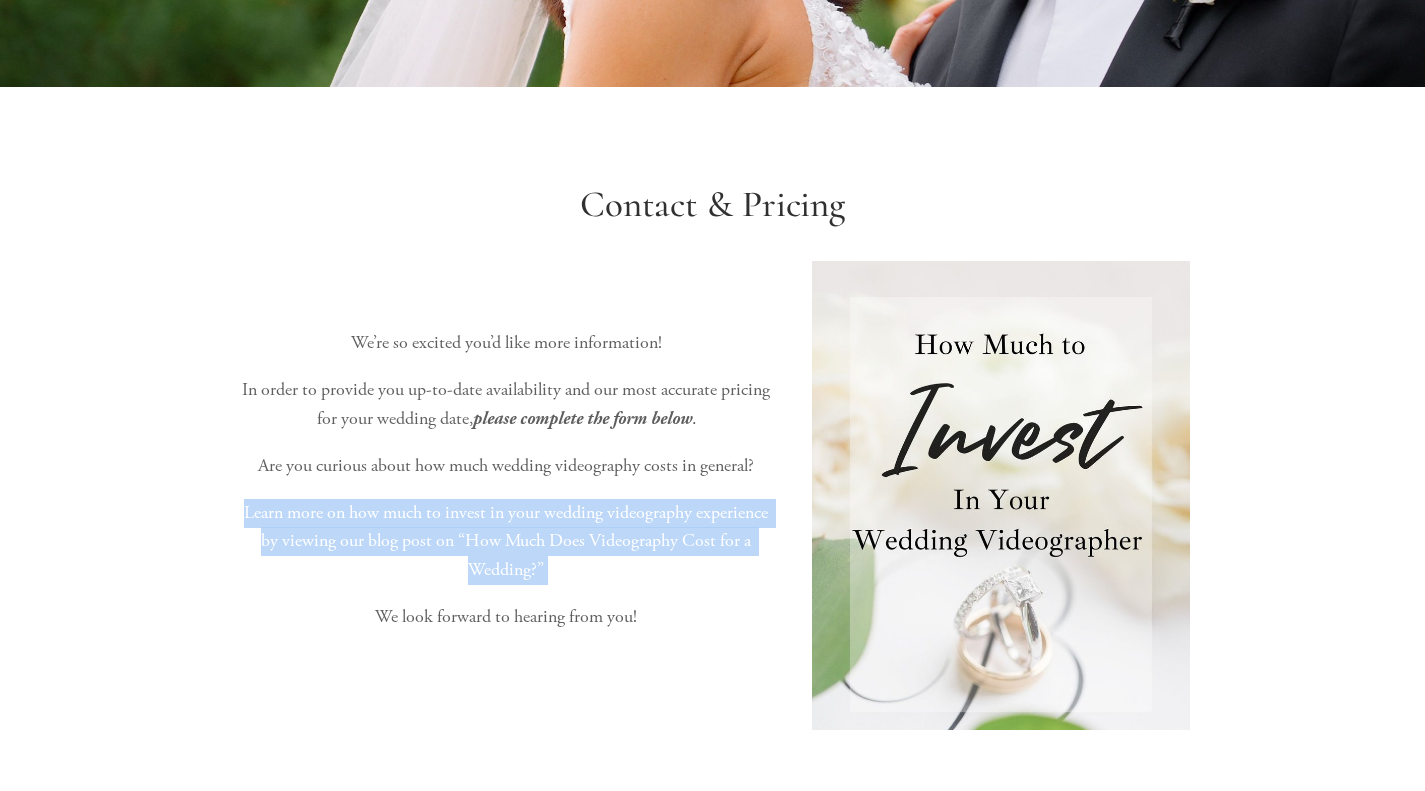 click on "Learn more on how much to invest in your wedding videography experience by viewing our blog post on “ How Much Does Videography Cost for a Wedding? ”" at bounding box center (506, 542) 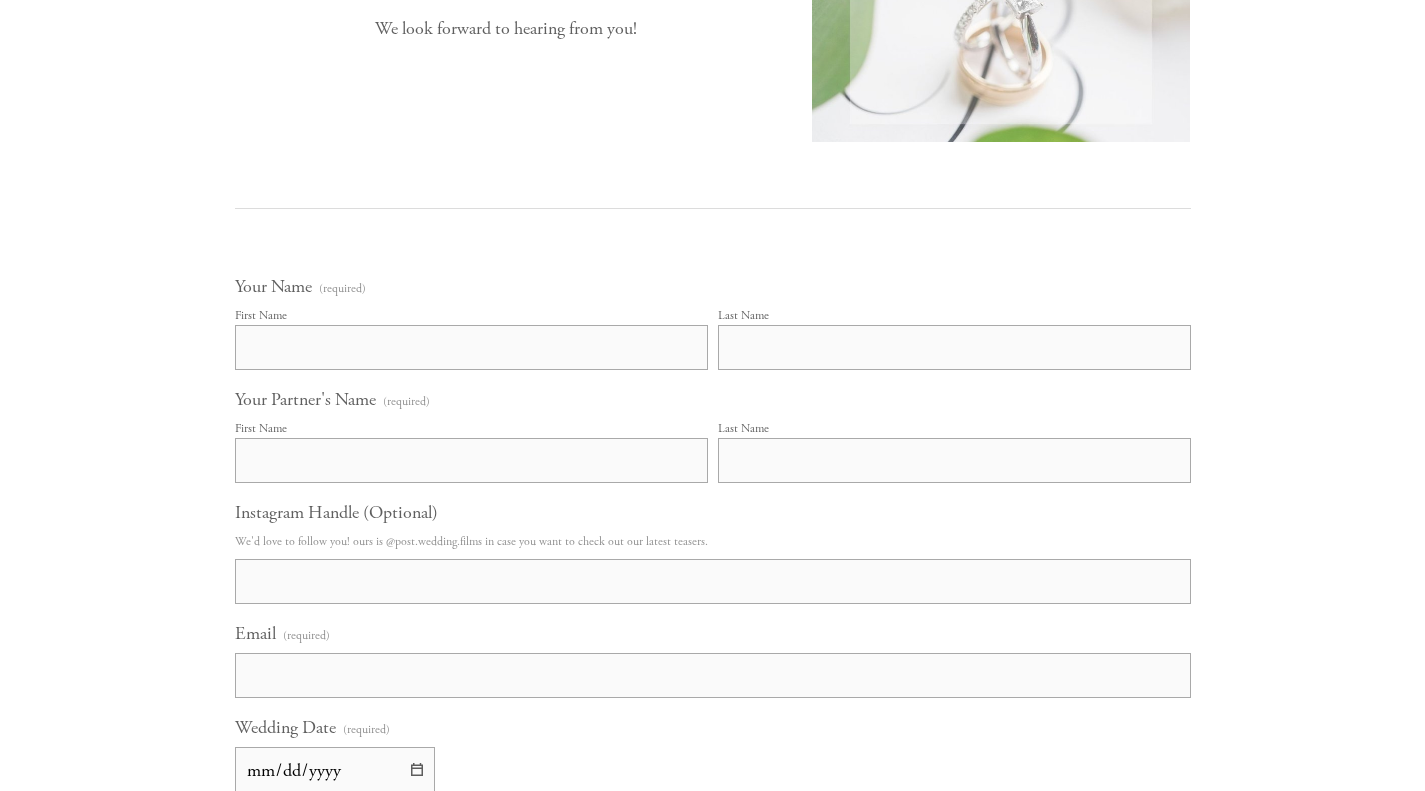 scroll, scrollTop: 978, scrollLeft: 0, axis: vertical 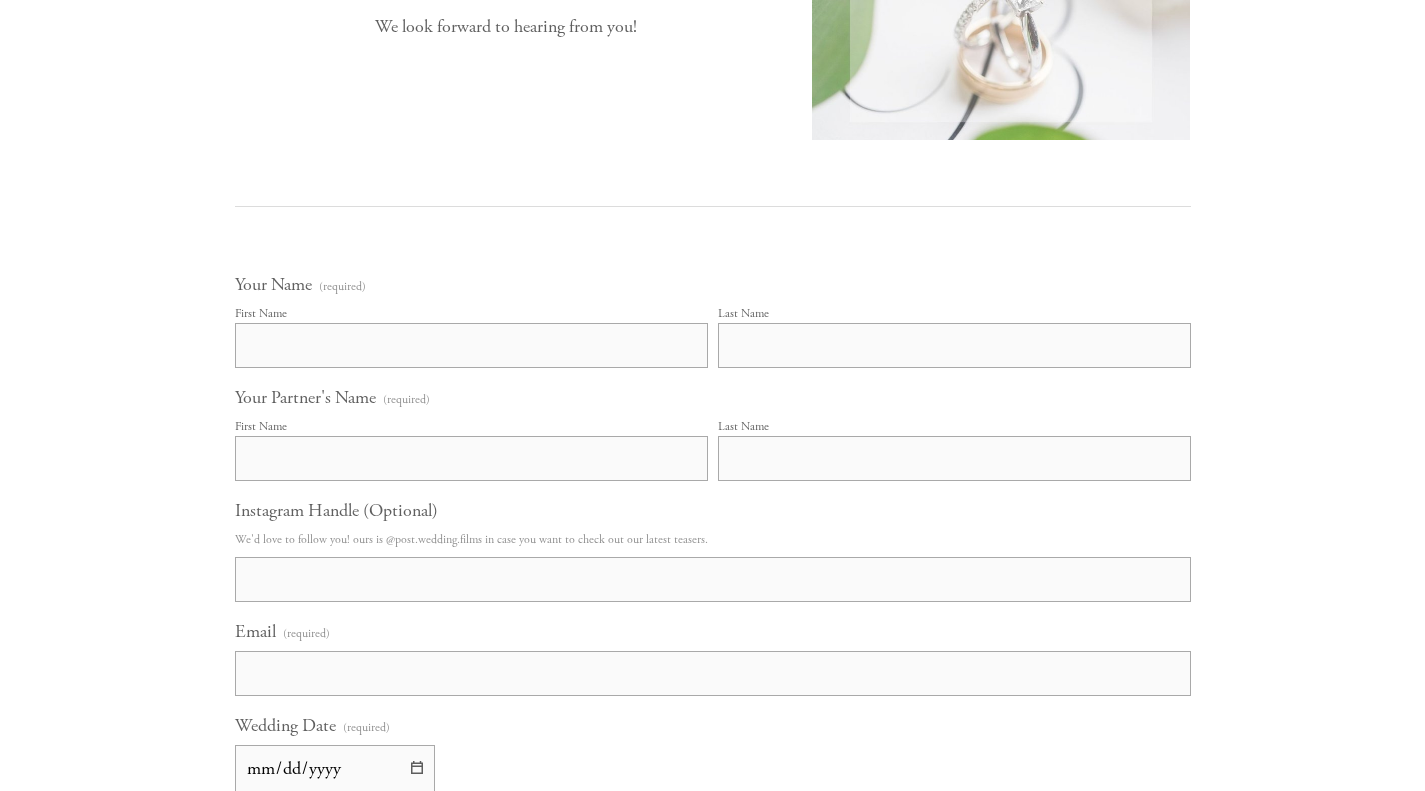 click on "First Name" at bounding box center (471, 345) 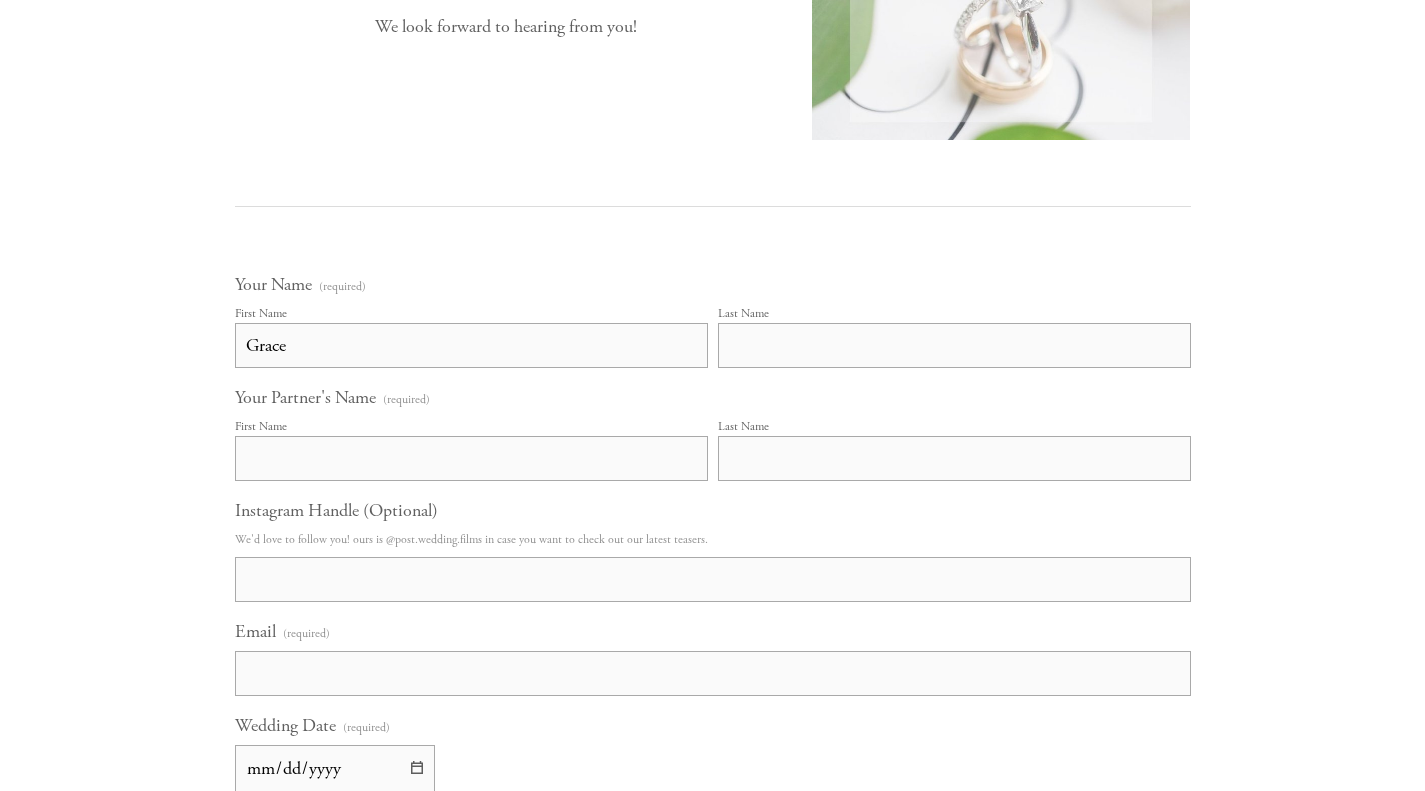 click on "Last Name" at bounding box center [954, 345] 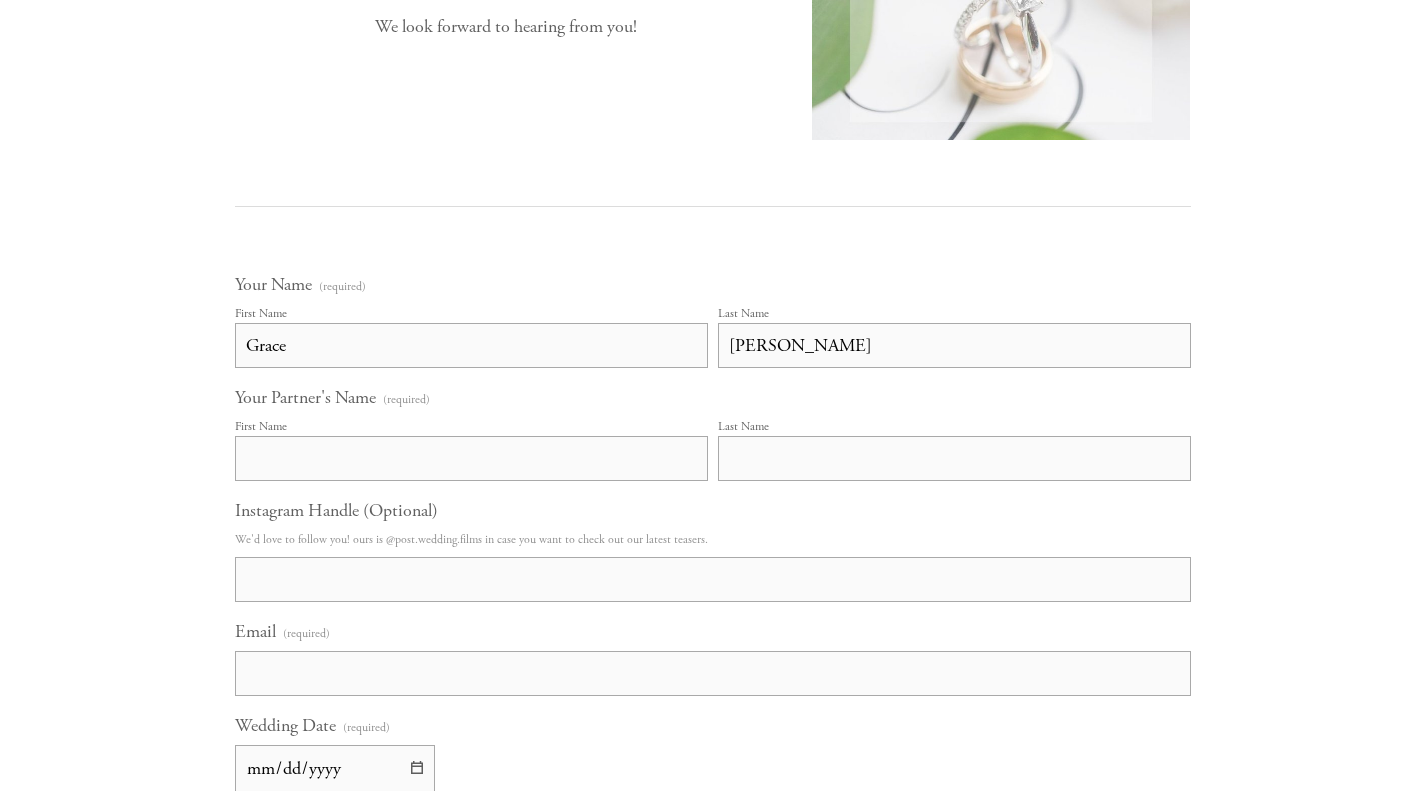 type on "Dachel" 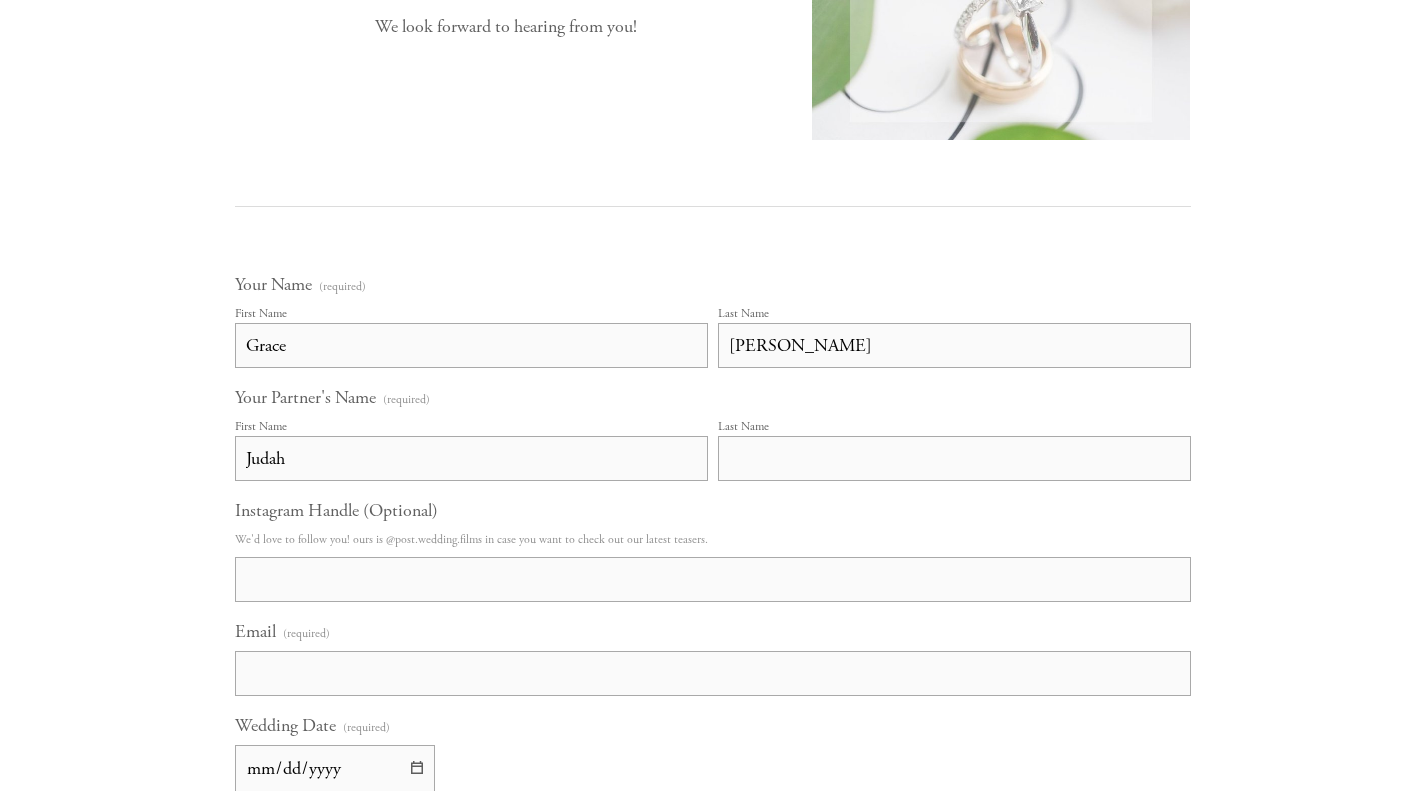 type on "Judah" 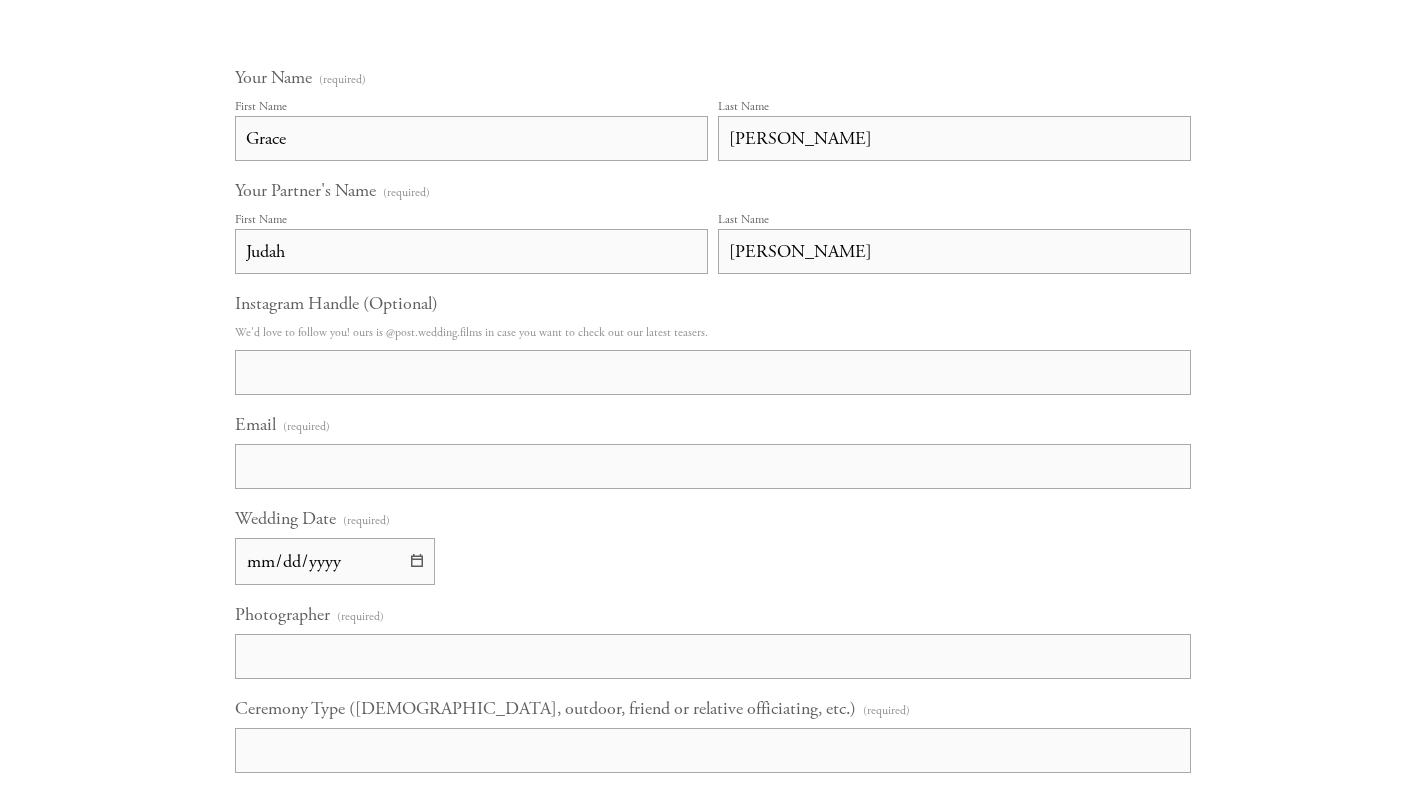 scroll, scrollTop: 1201, scrollLeft: 0, axis: vertical 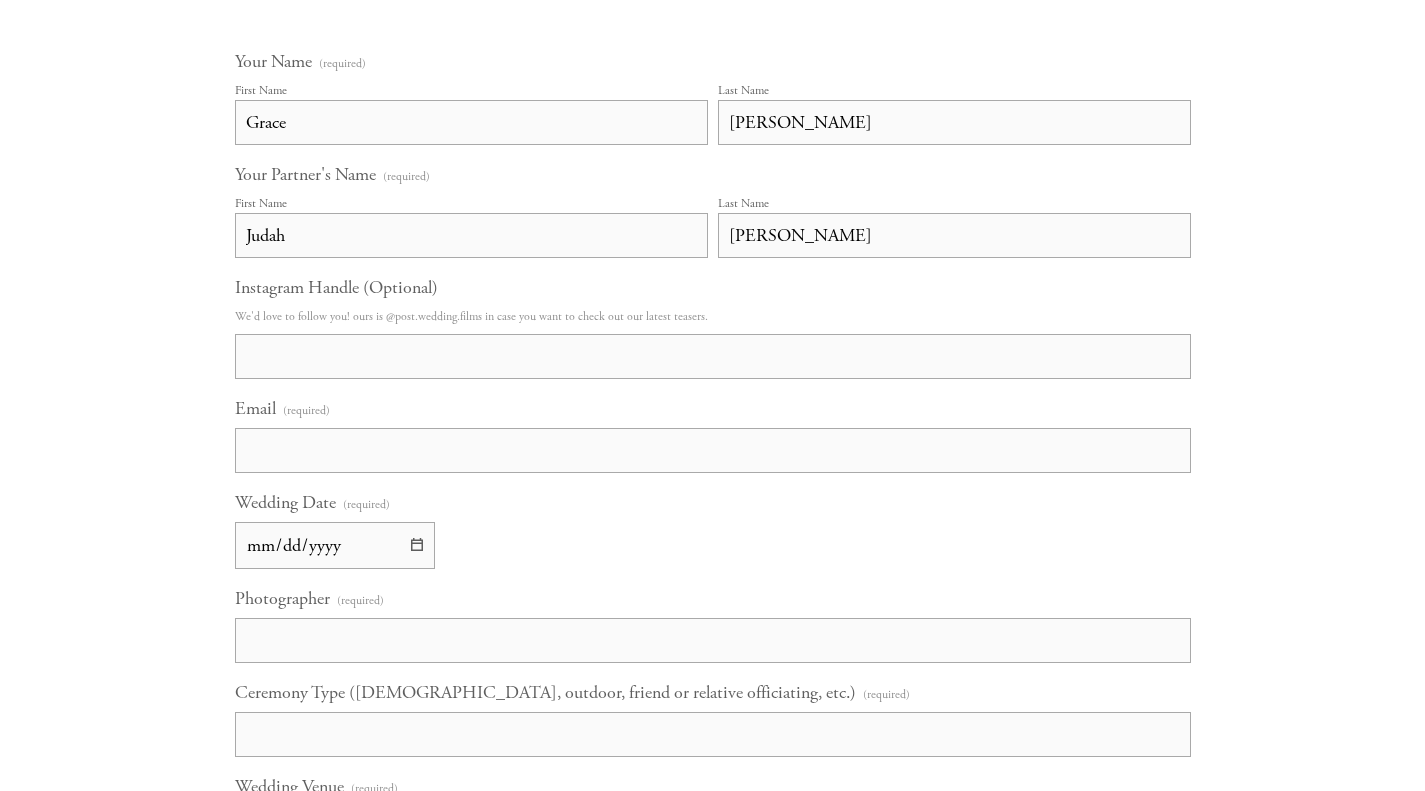 type on "Dunham" 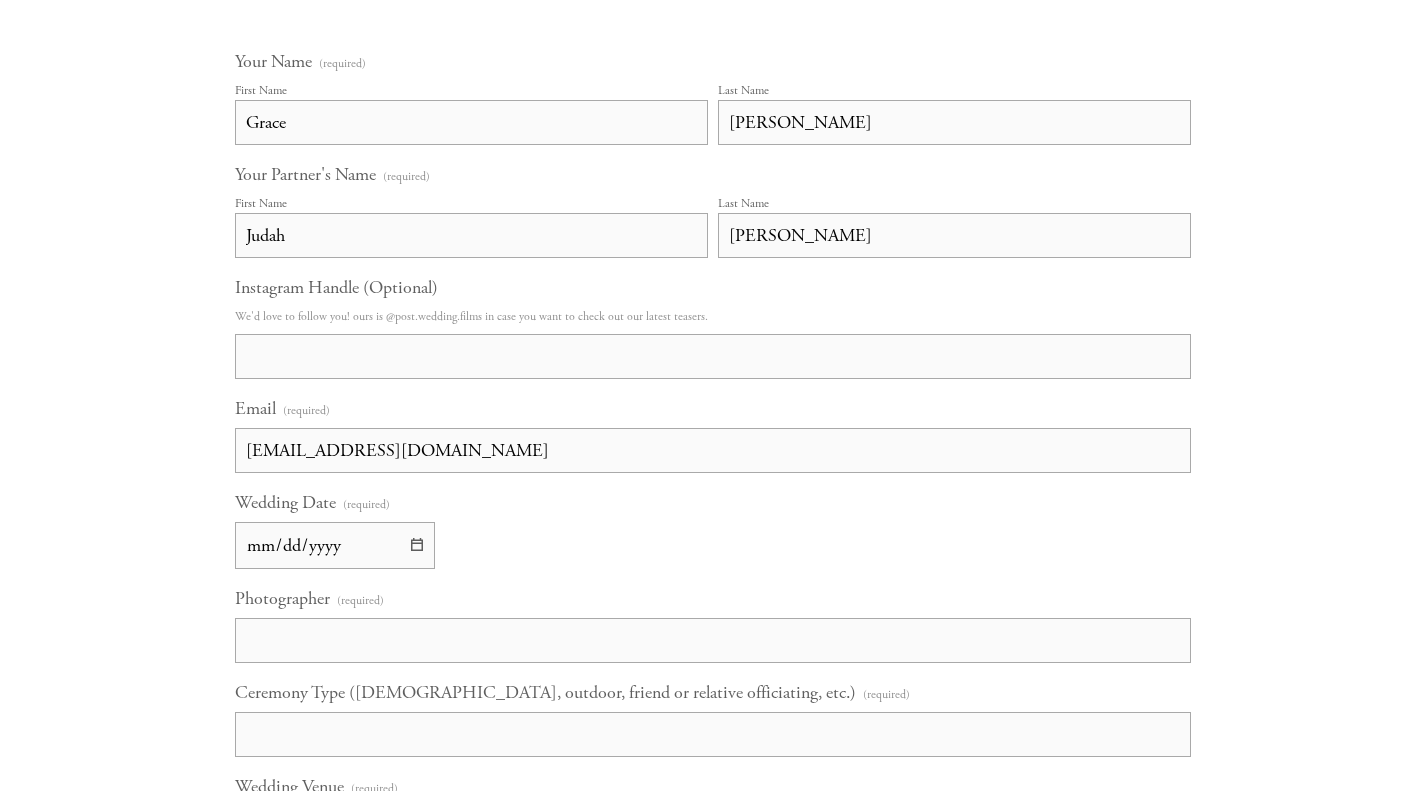 type on "gracedachel@gmail.com" 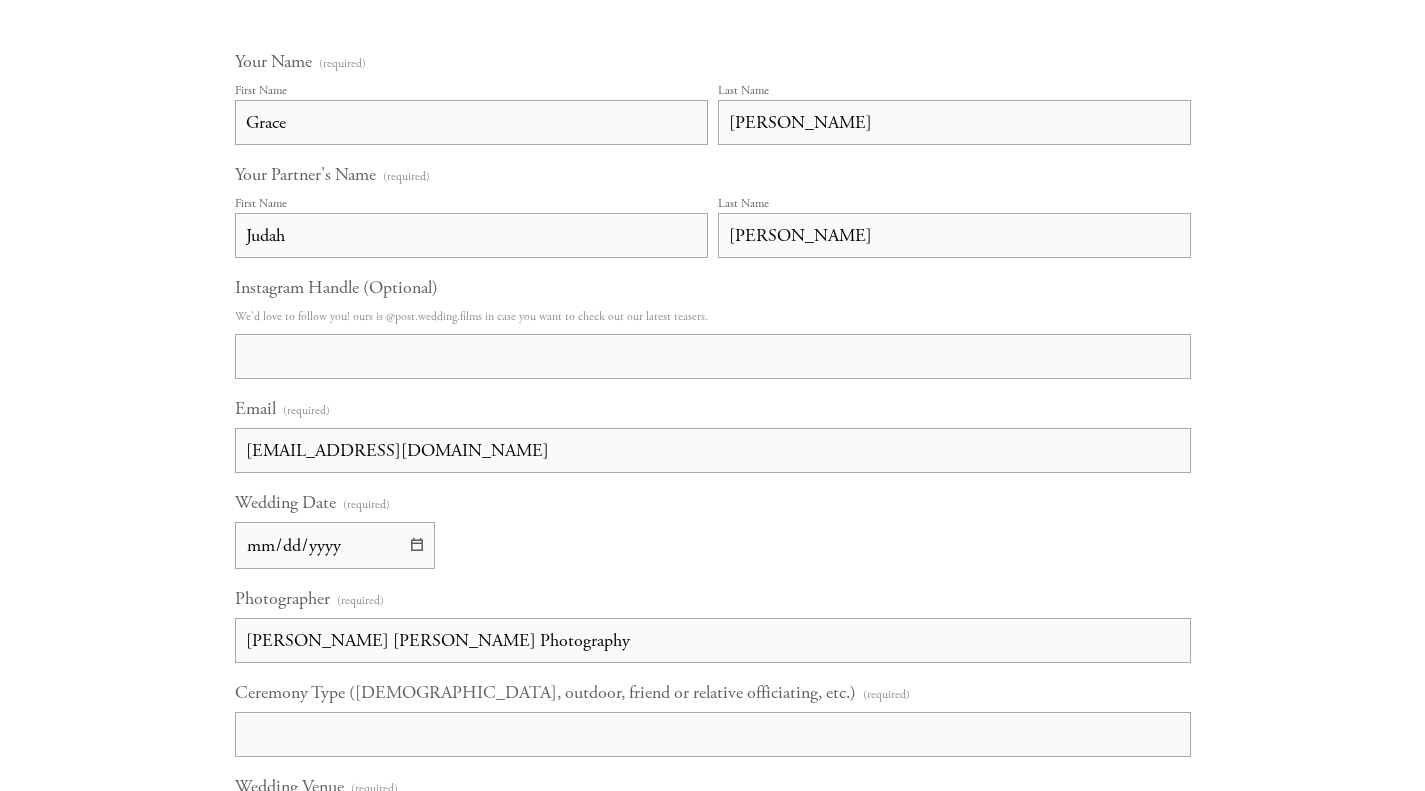 type on "Rachel Marie Photography" 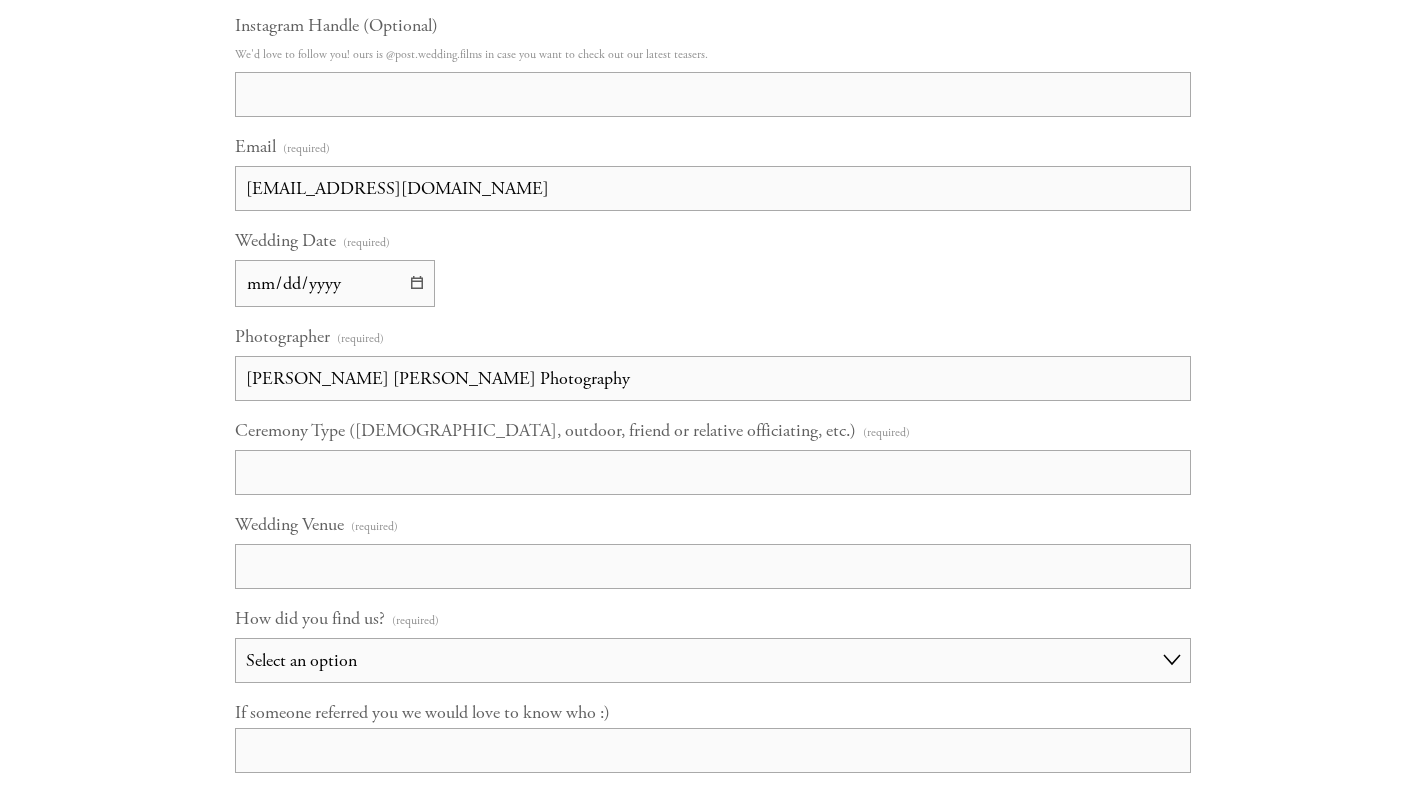 click on "Ceremony Type (Catholic, outdoor, friend or relative officiating, etc.) (required)" at bounding box center [713, 472] 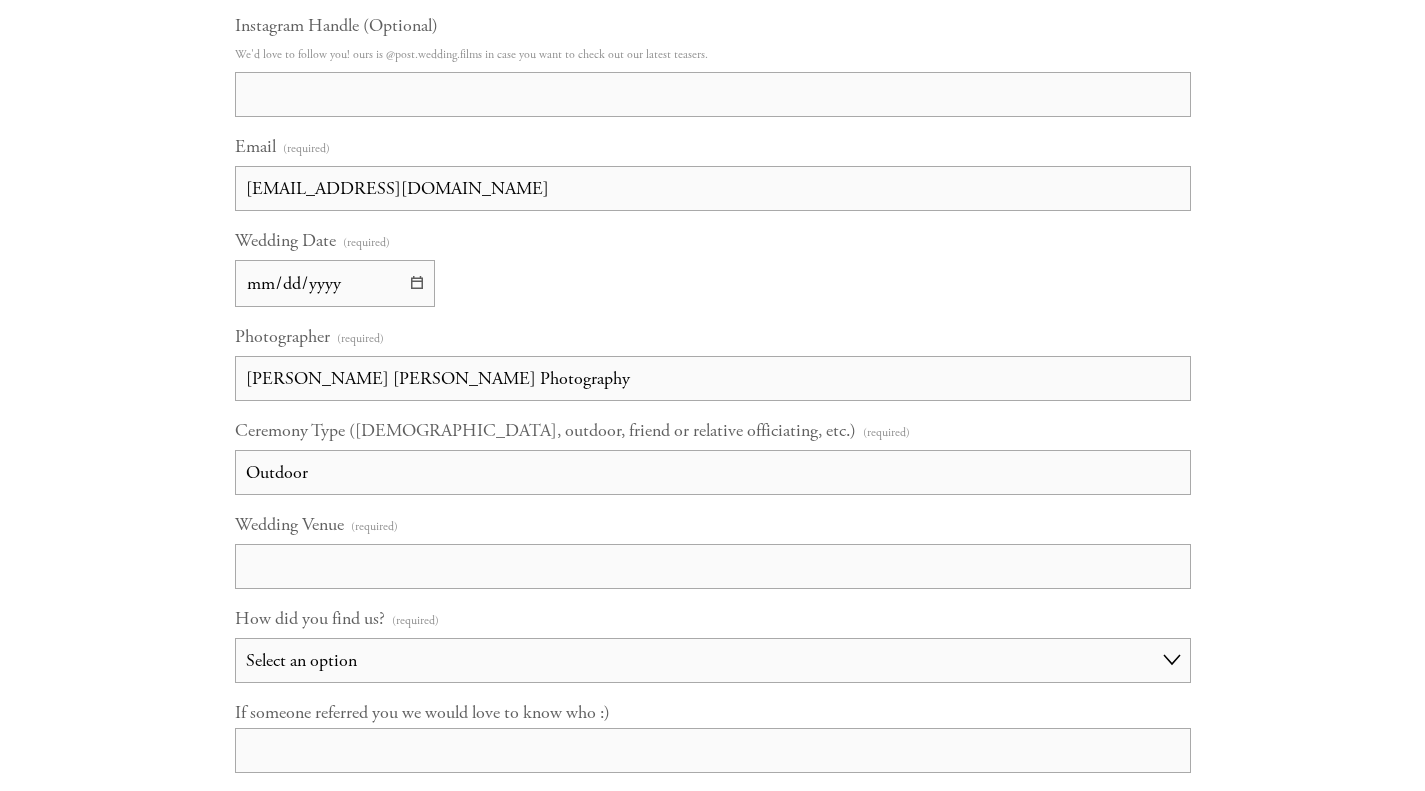 type on "Outdoor" 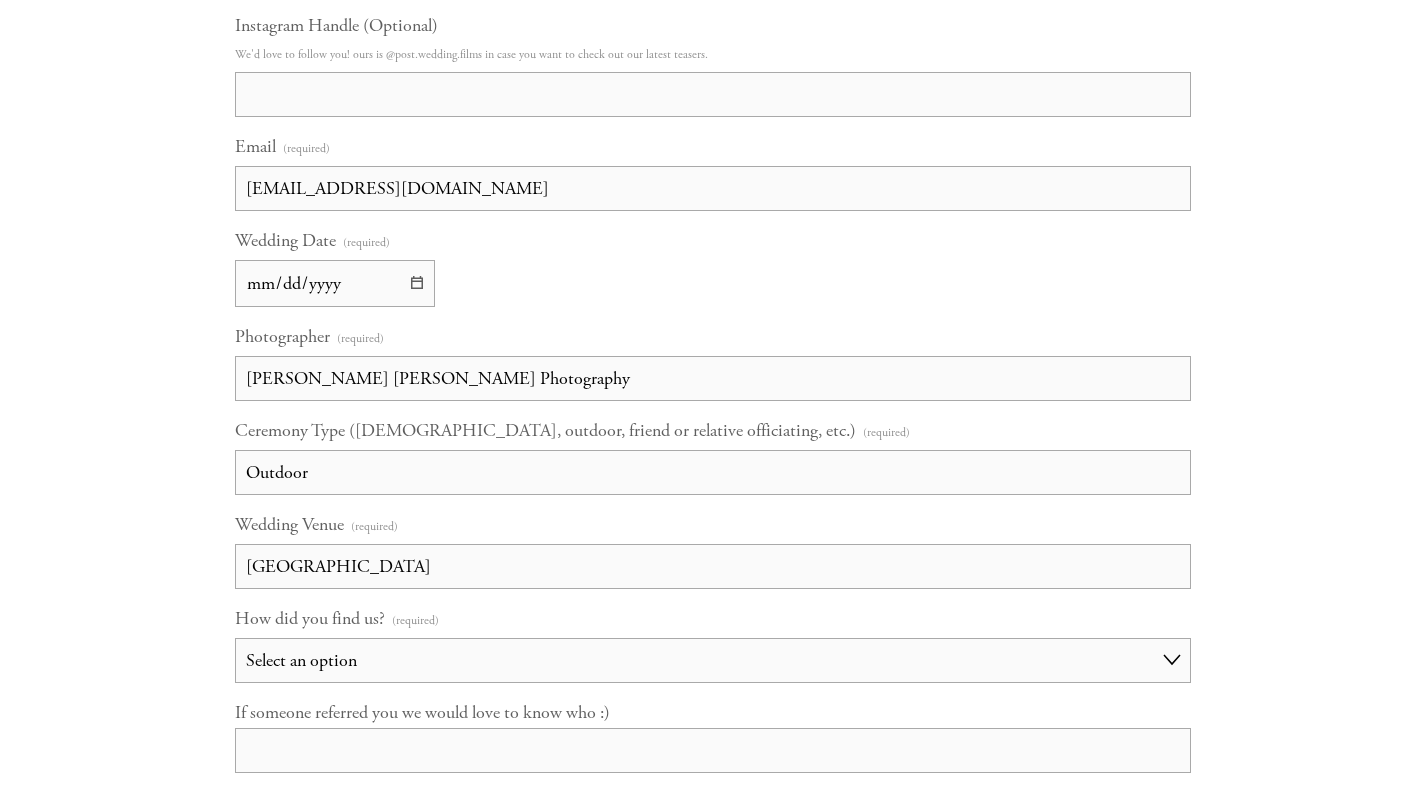 type on "Florian Gardens" 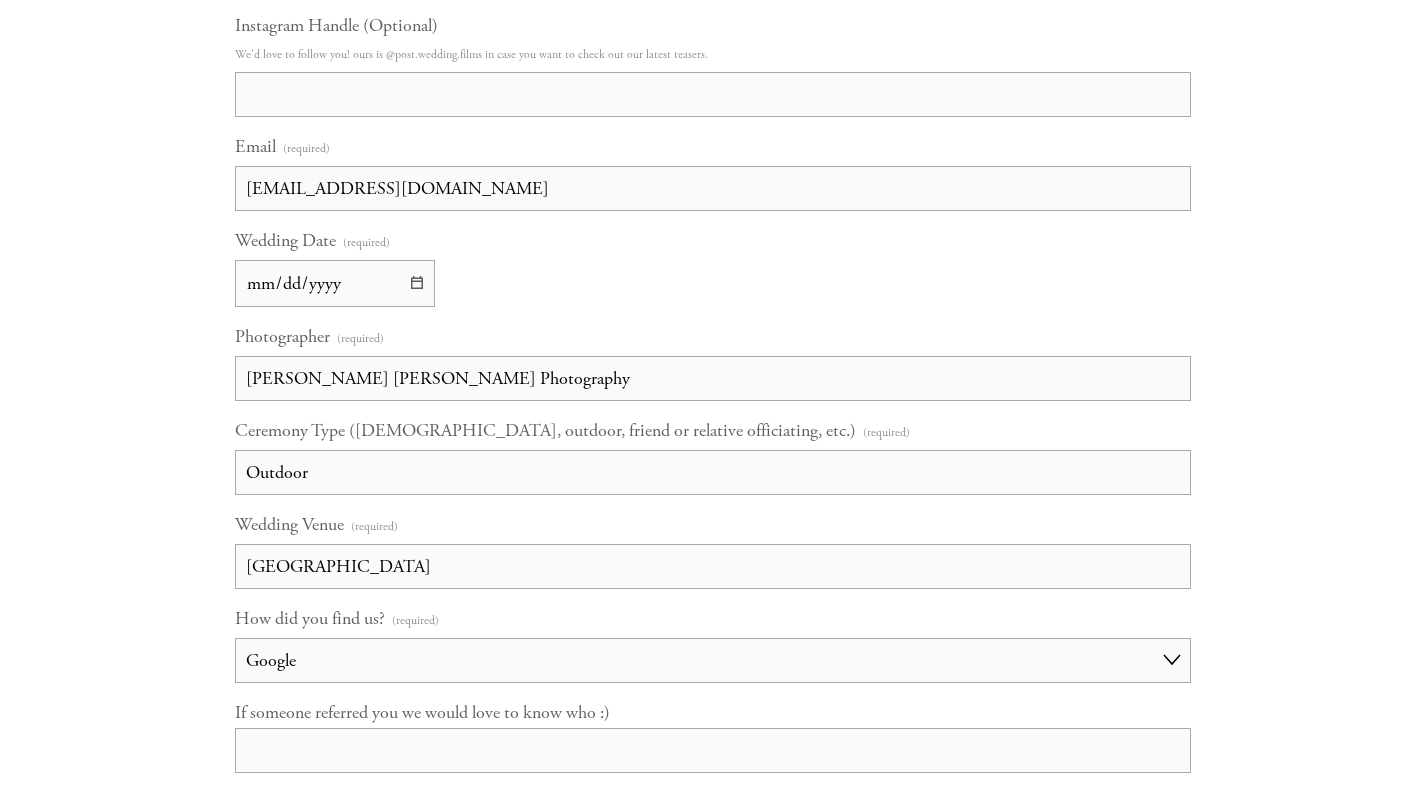 click on "Select an option Choose an answer Referral Instagram Google Facebook YouTube Other" at bounding box center [713, 660] 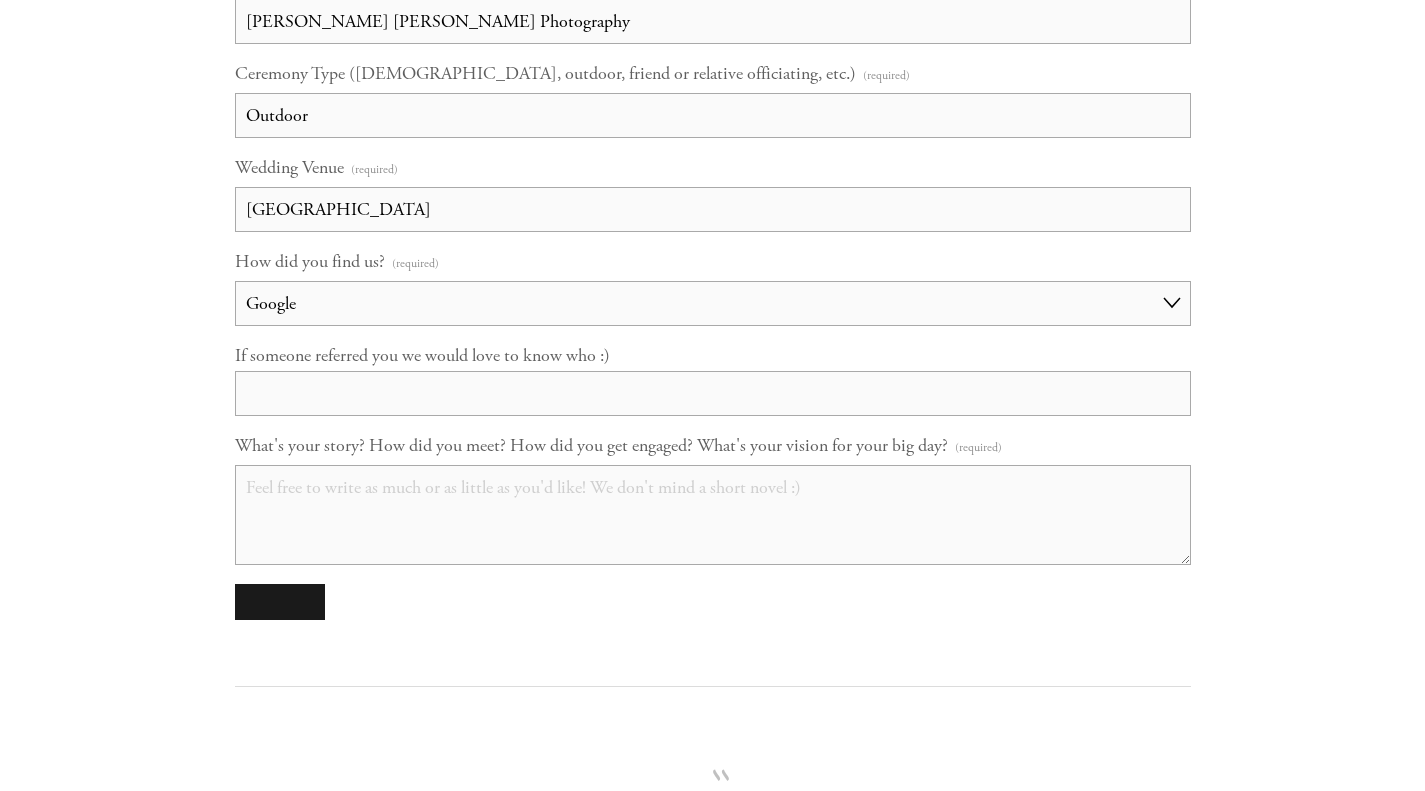 scroll, scrollTop: 1843, scrollLeft: 0, axis: vertical 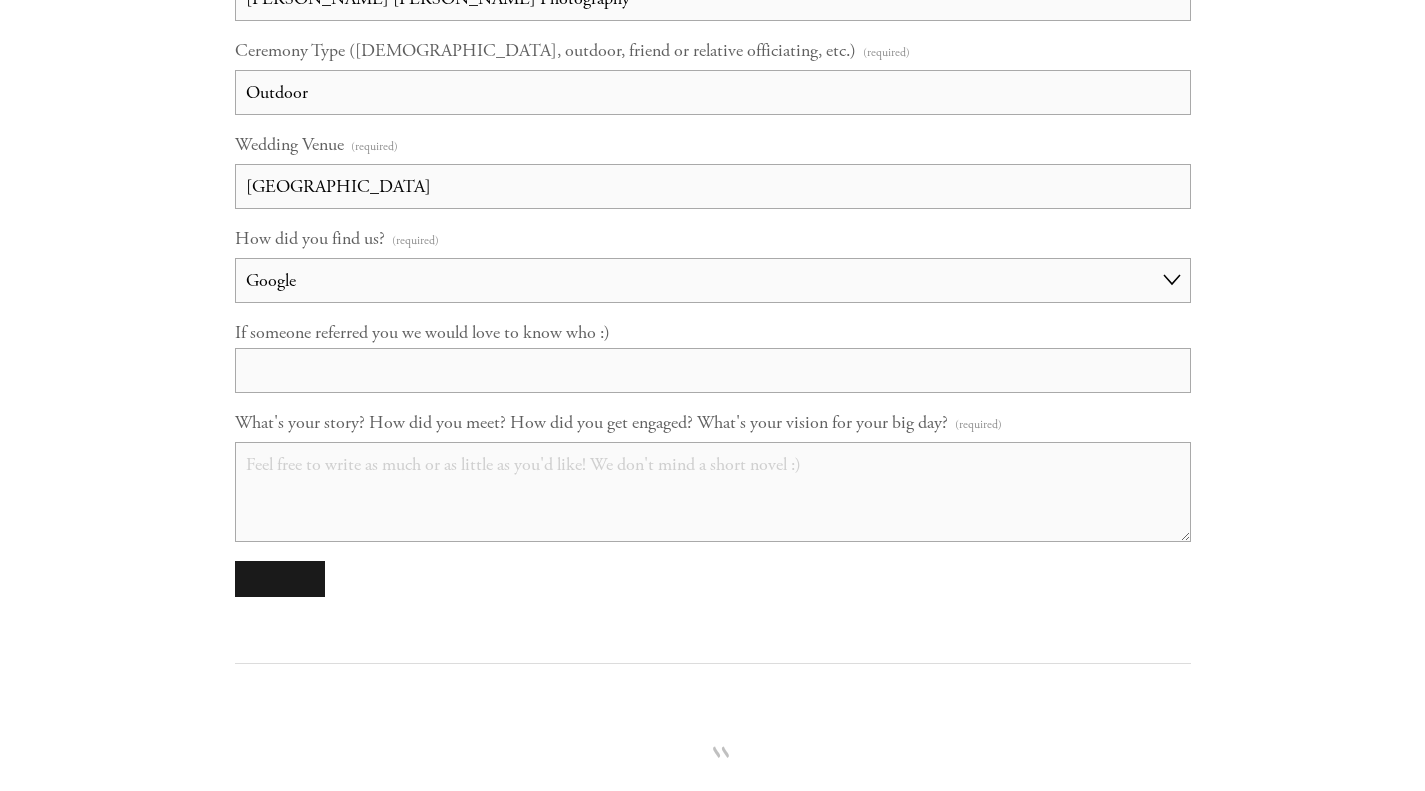 click on "What's your story?  How did you meet? How did you get engaged? What's your vision for your big day?  (required)" at bounding box center (713, 492) 